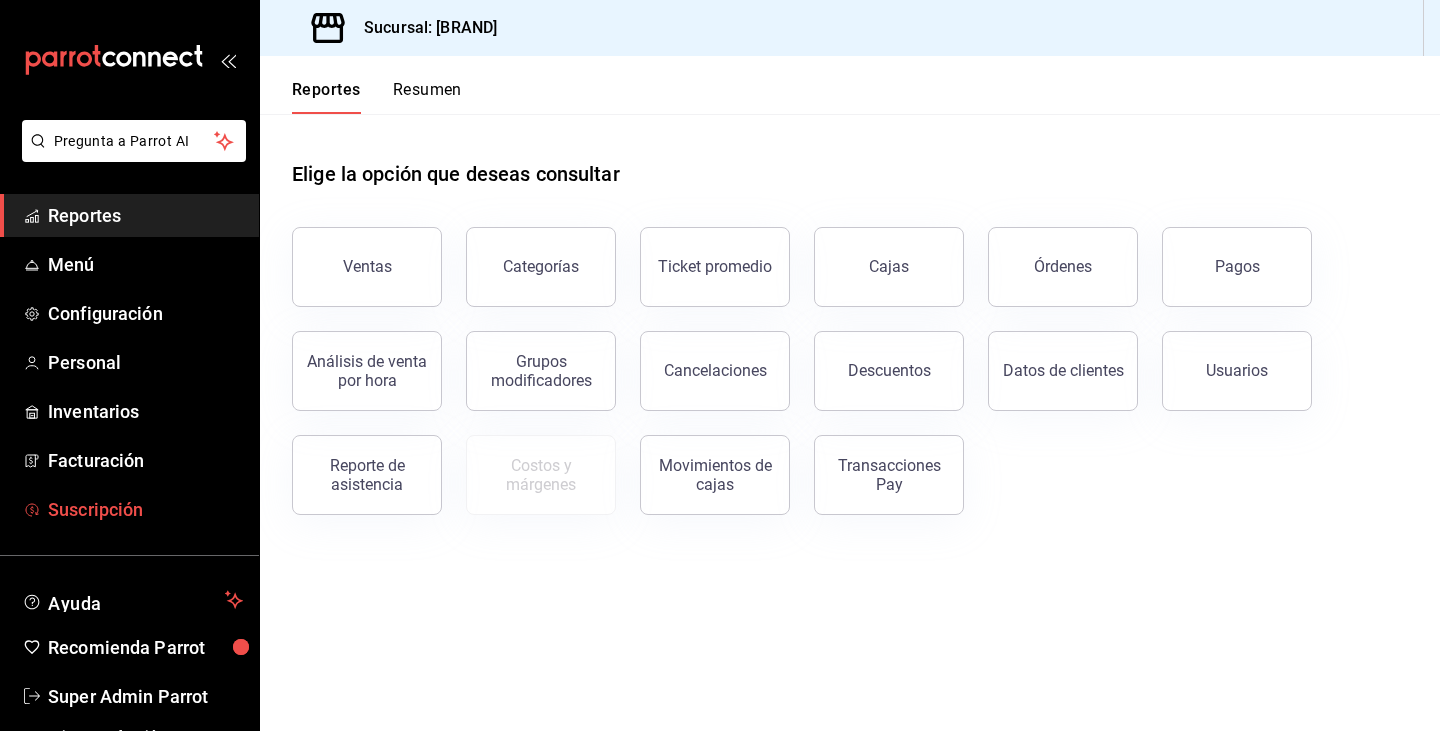 scroll, scrollTop: 0, scrollLeft: 0, axis: both 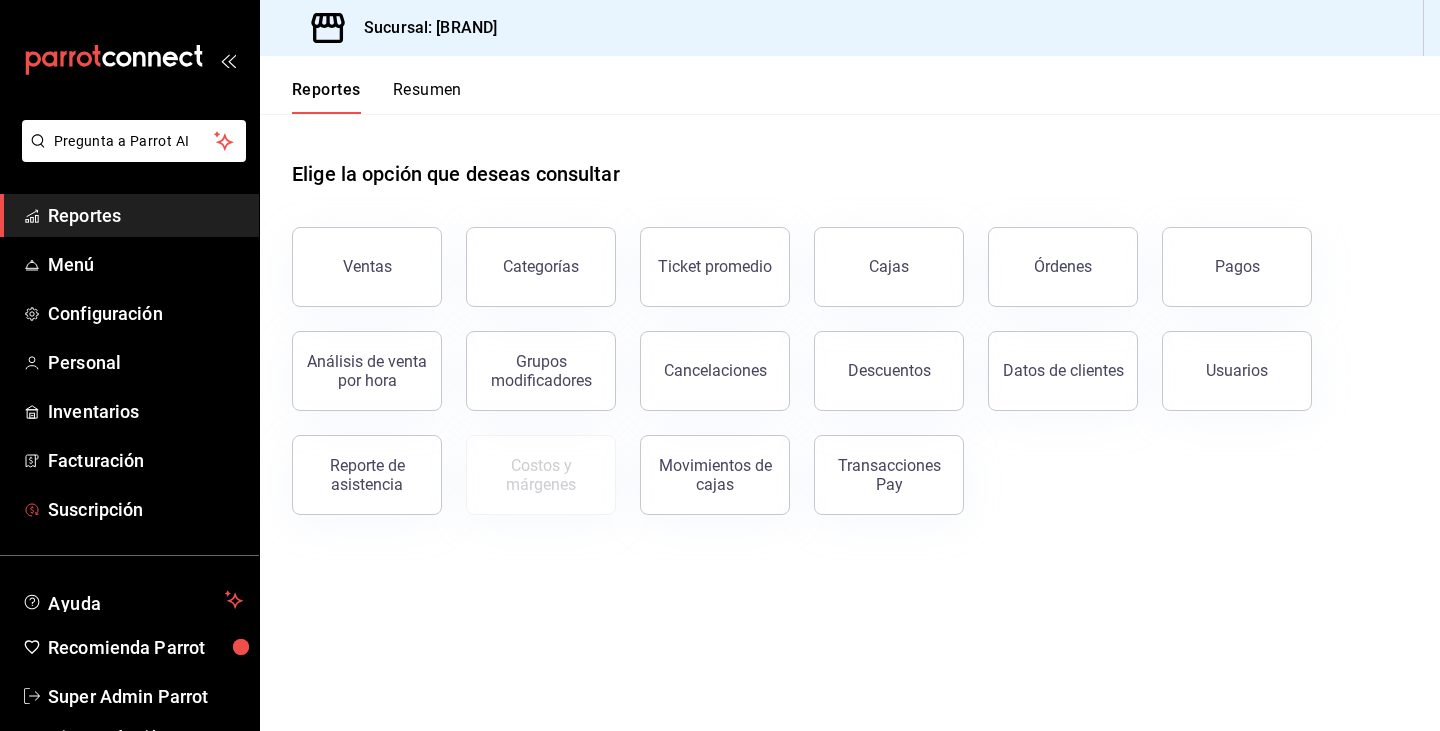 drag, startPoint x: 131, startPoint y: 498, endPoint x: 1390, endPoint y: 627, distance: 1265.5916 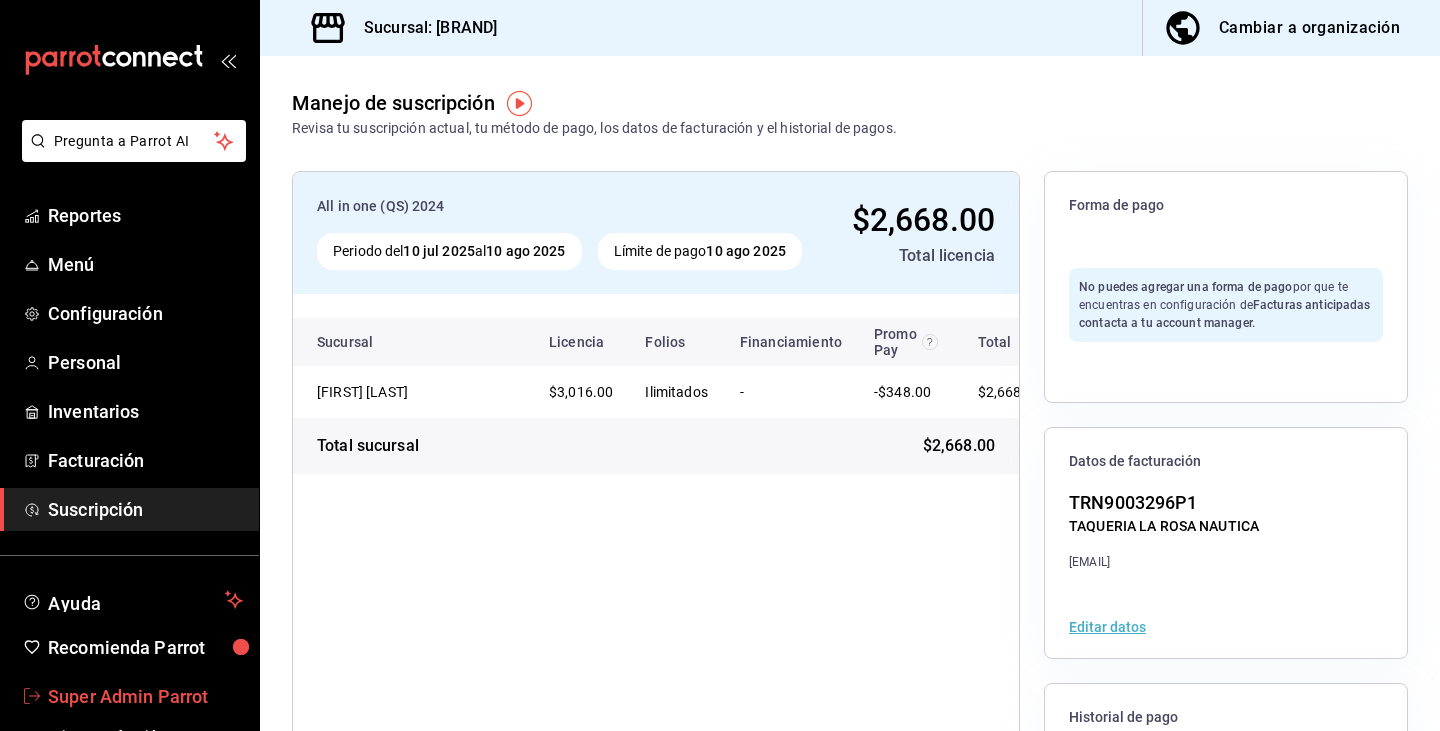 click on "Super Admin Parrot" at bounding box center [129, 696] 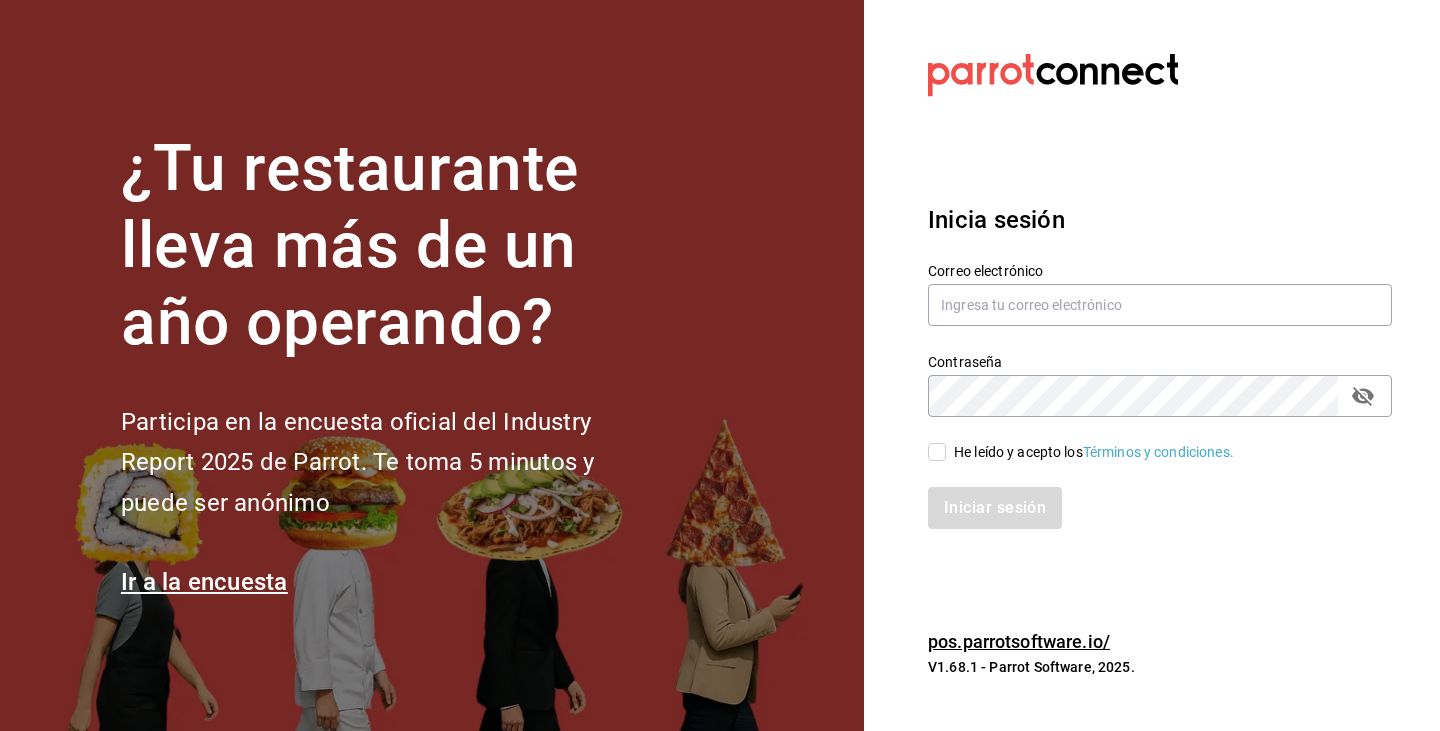 scroll, scrollTop: 0, scrollLeft: 0, axis: both 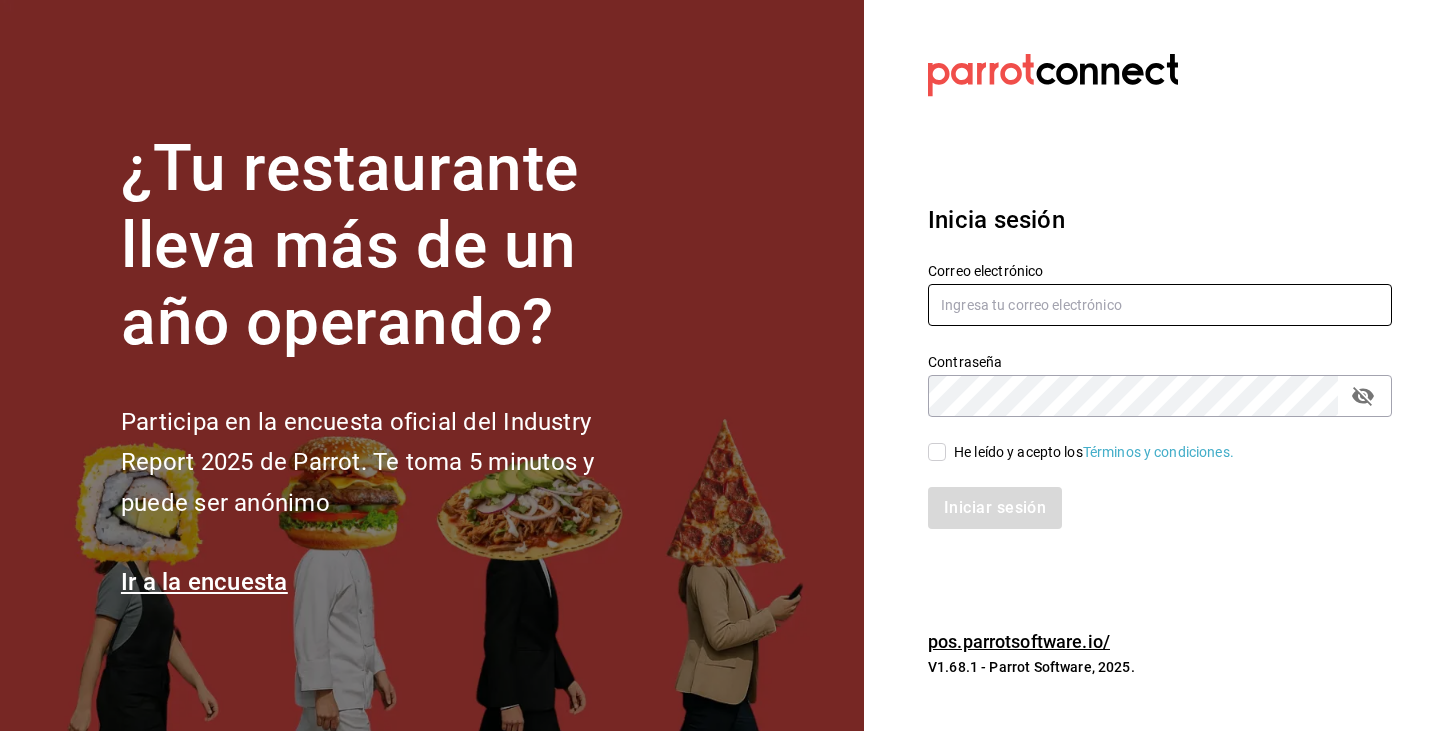 click at bounding box center [1160, 305] 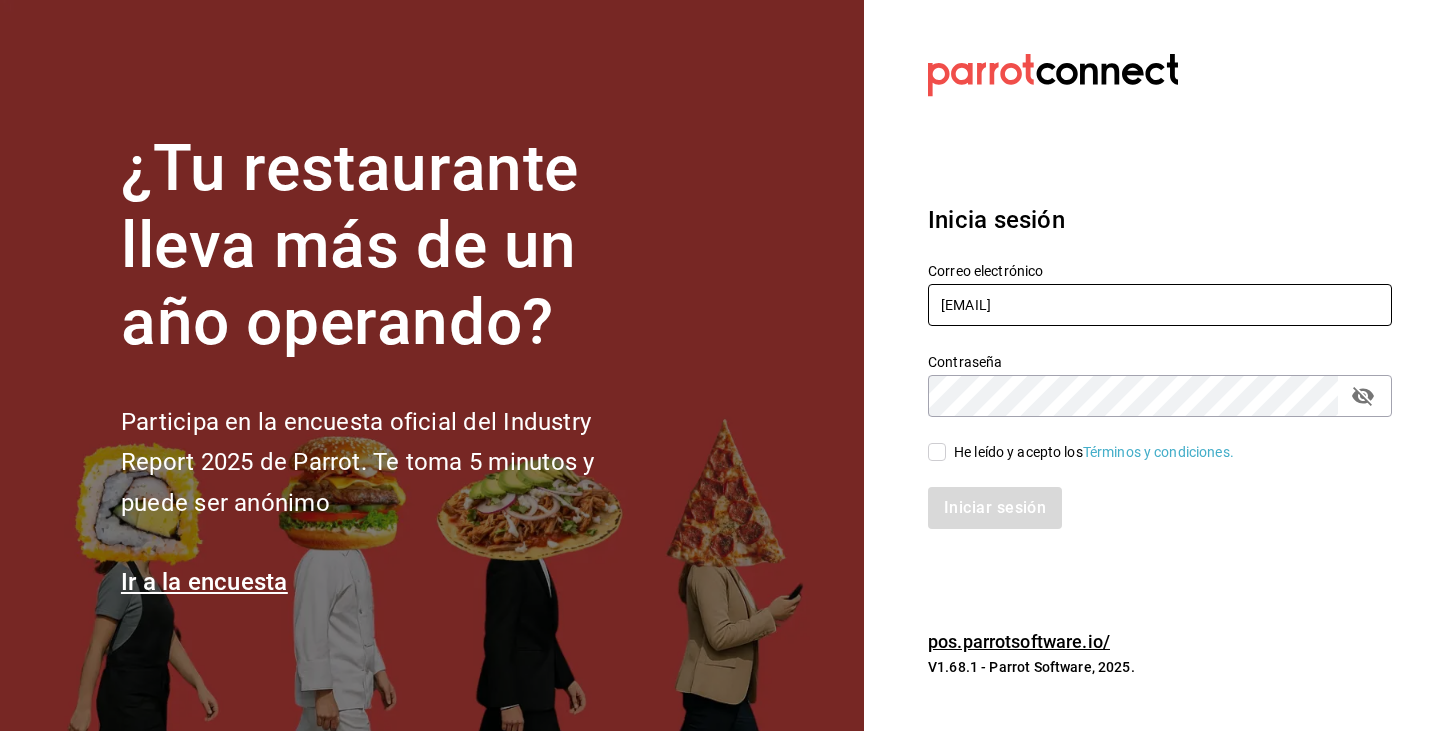 type on "nautica@mty.com" 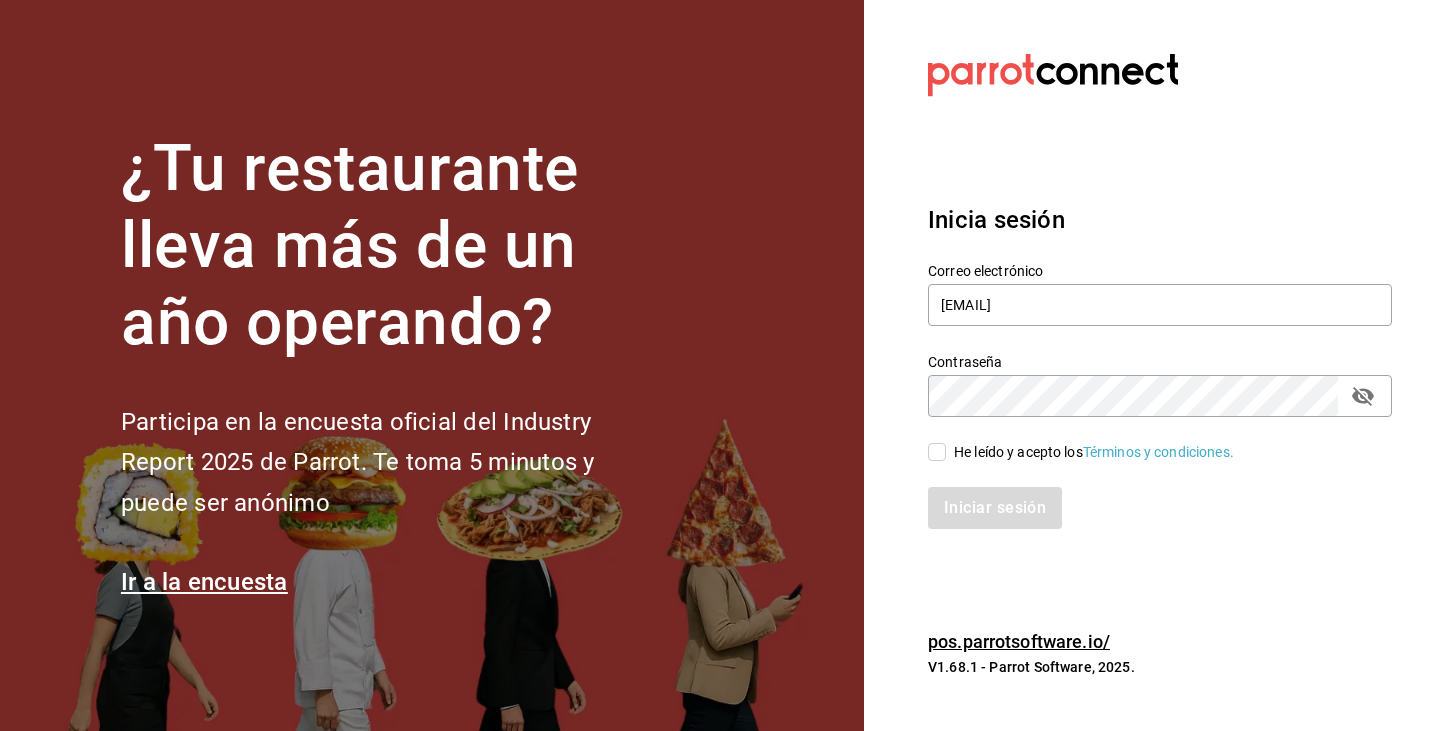 click on "He leído y acepto los  Términos y condiciones." at bounding box center (1148, 440) 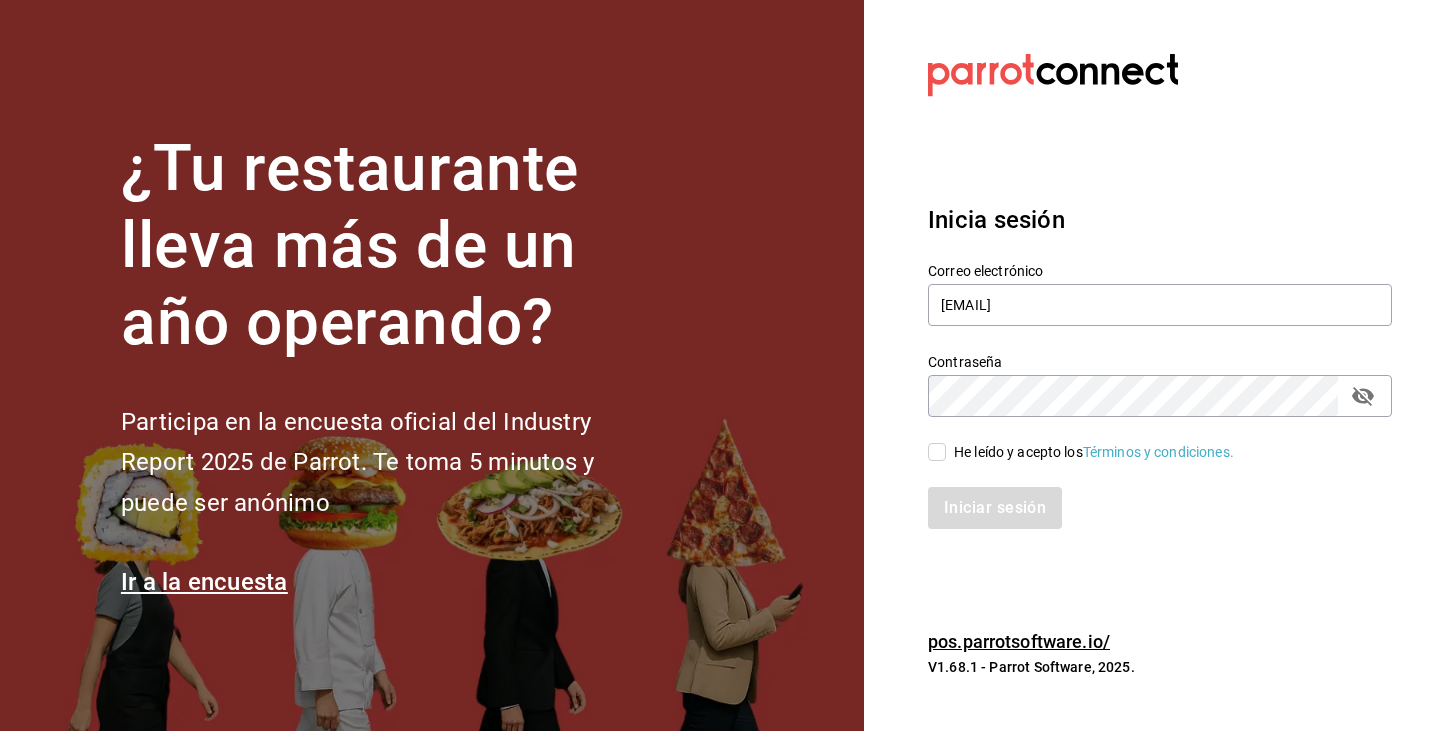 click on "He leído y acepto los  Términos y condiciones." at bounding box center [1090, 452] 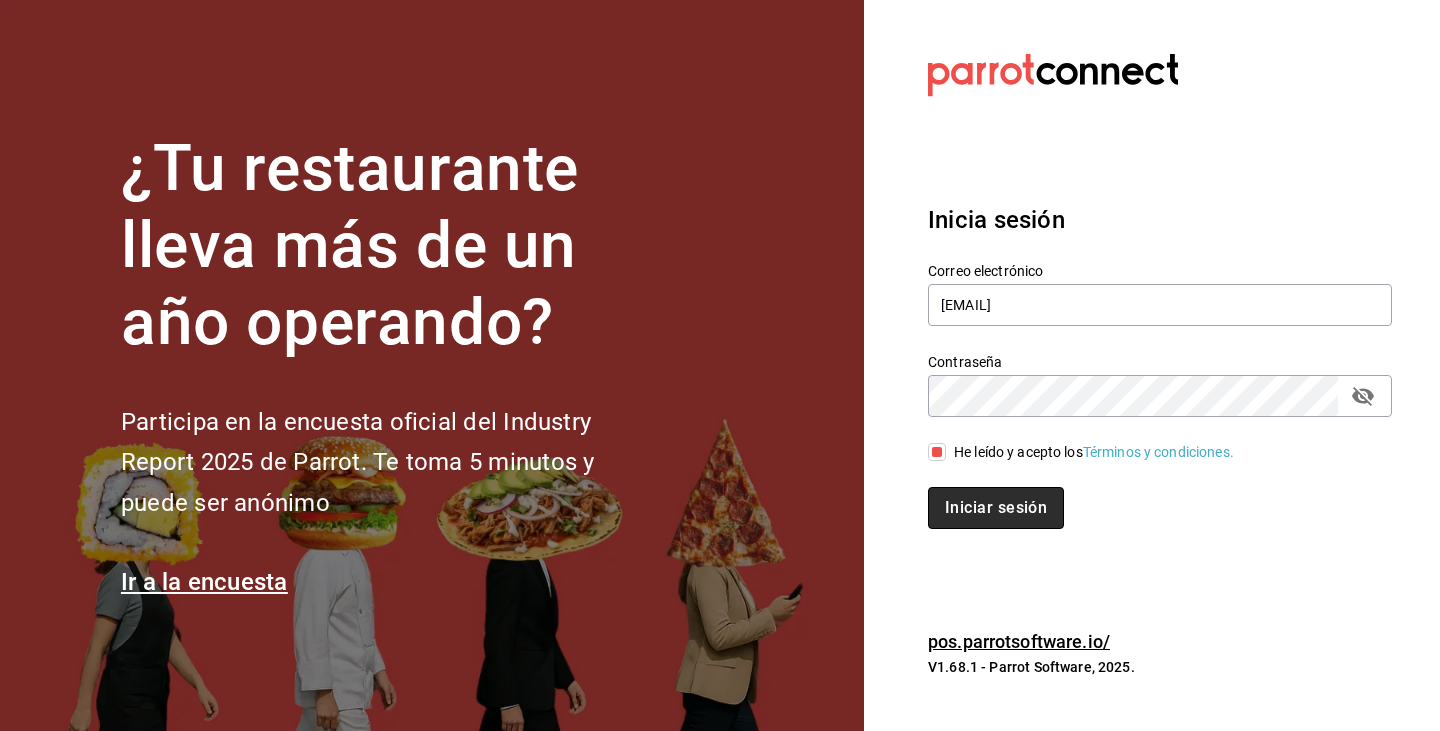 click on "Iniciar sesión" at bounding box center [996, 508] 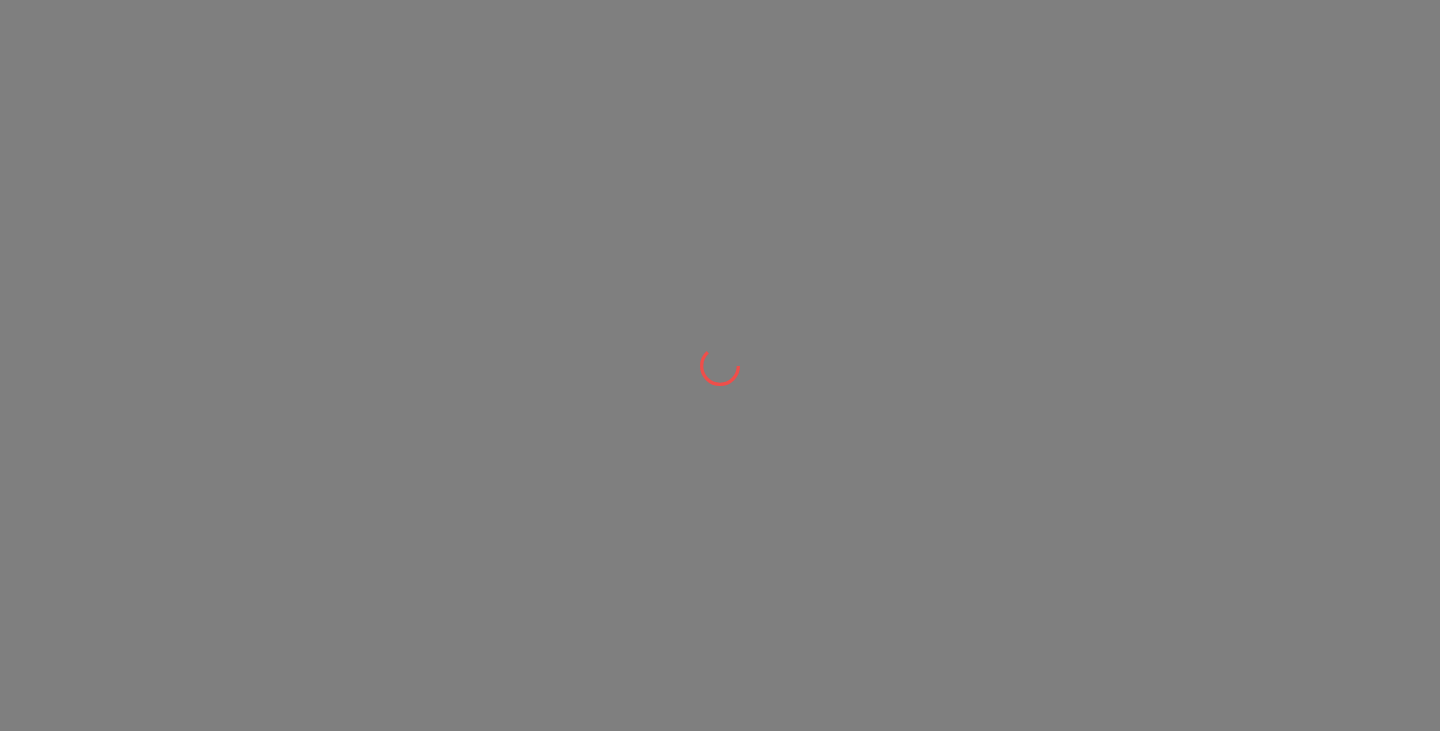 scroll, scrollTop: 0, scrollLeft: 0, axis: both 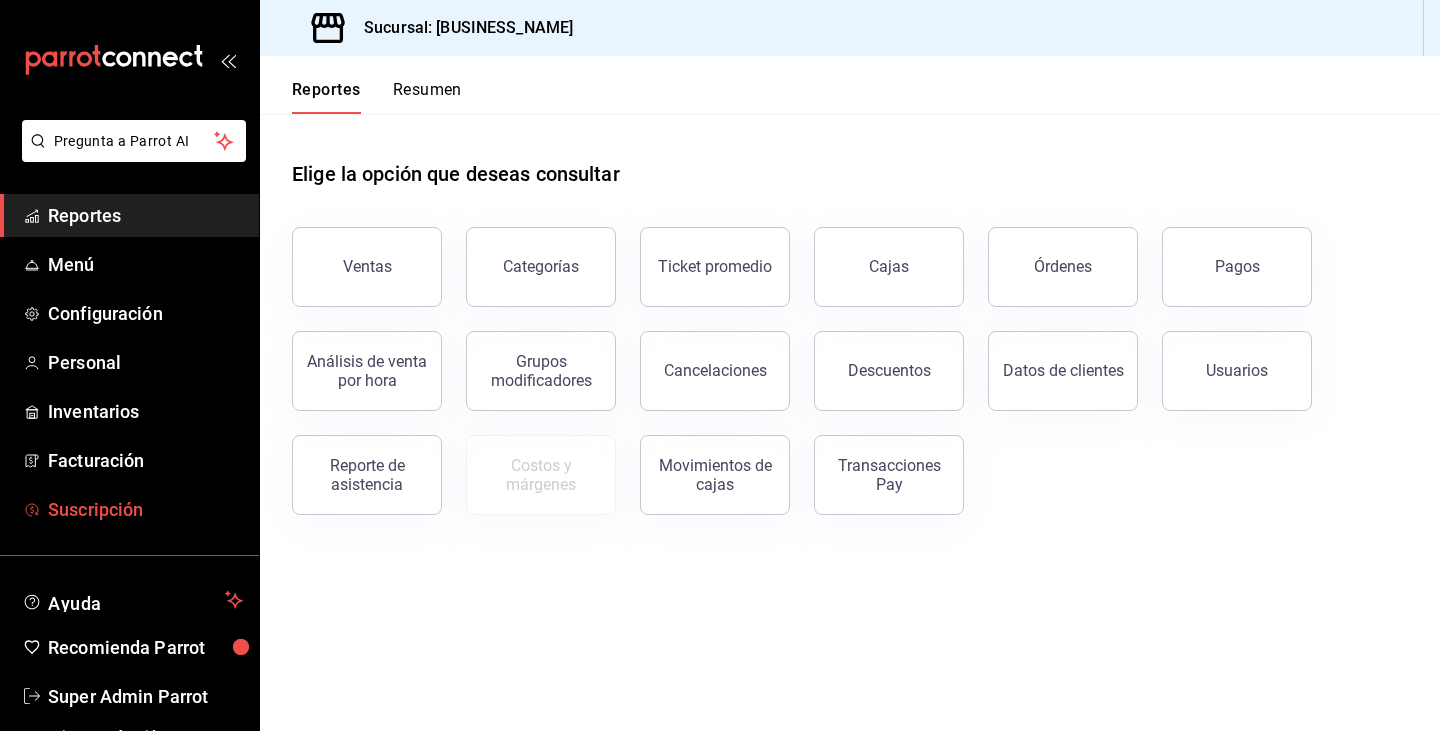 click on "Suscripción" at bounding box center [129, 509] 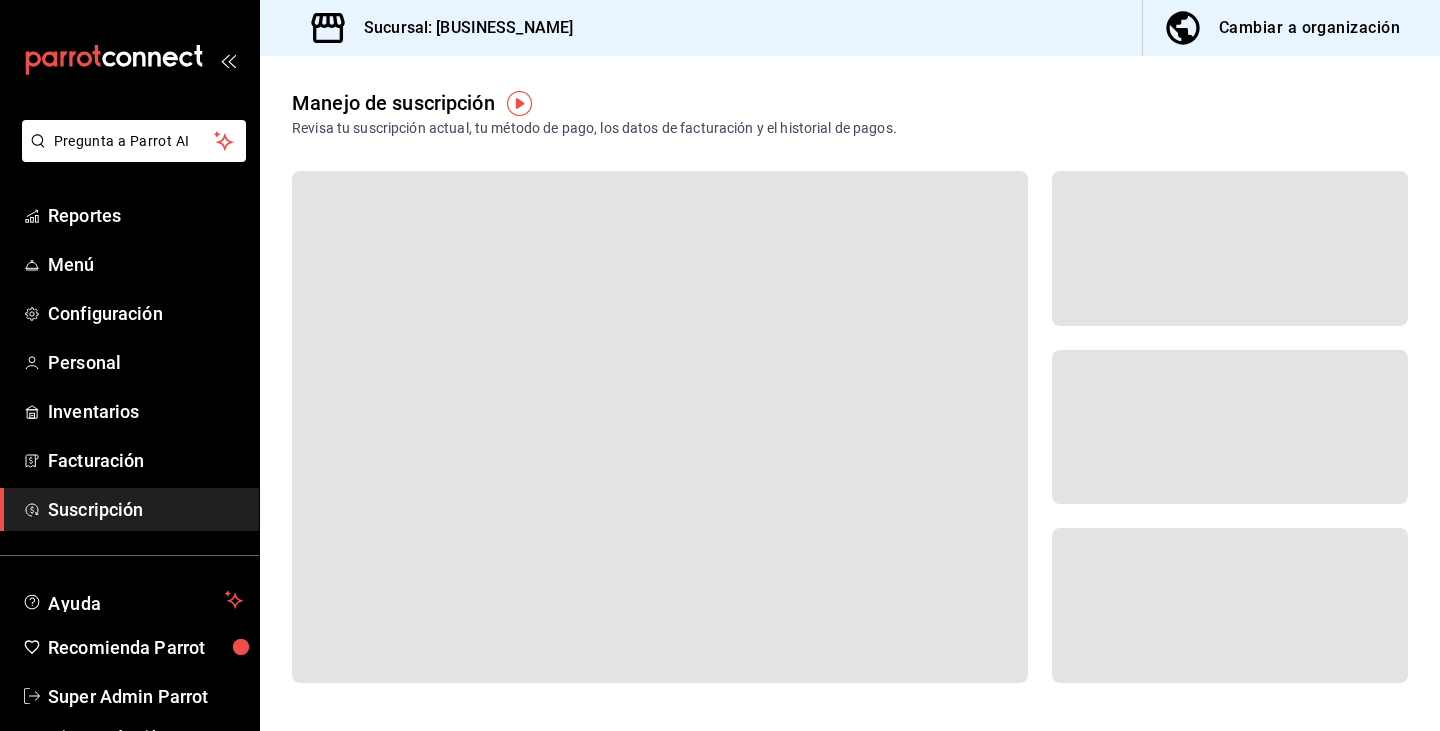 click on "Suscripción" at bounding box center [145, 509] 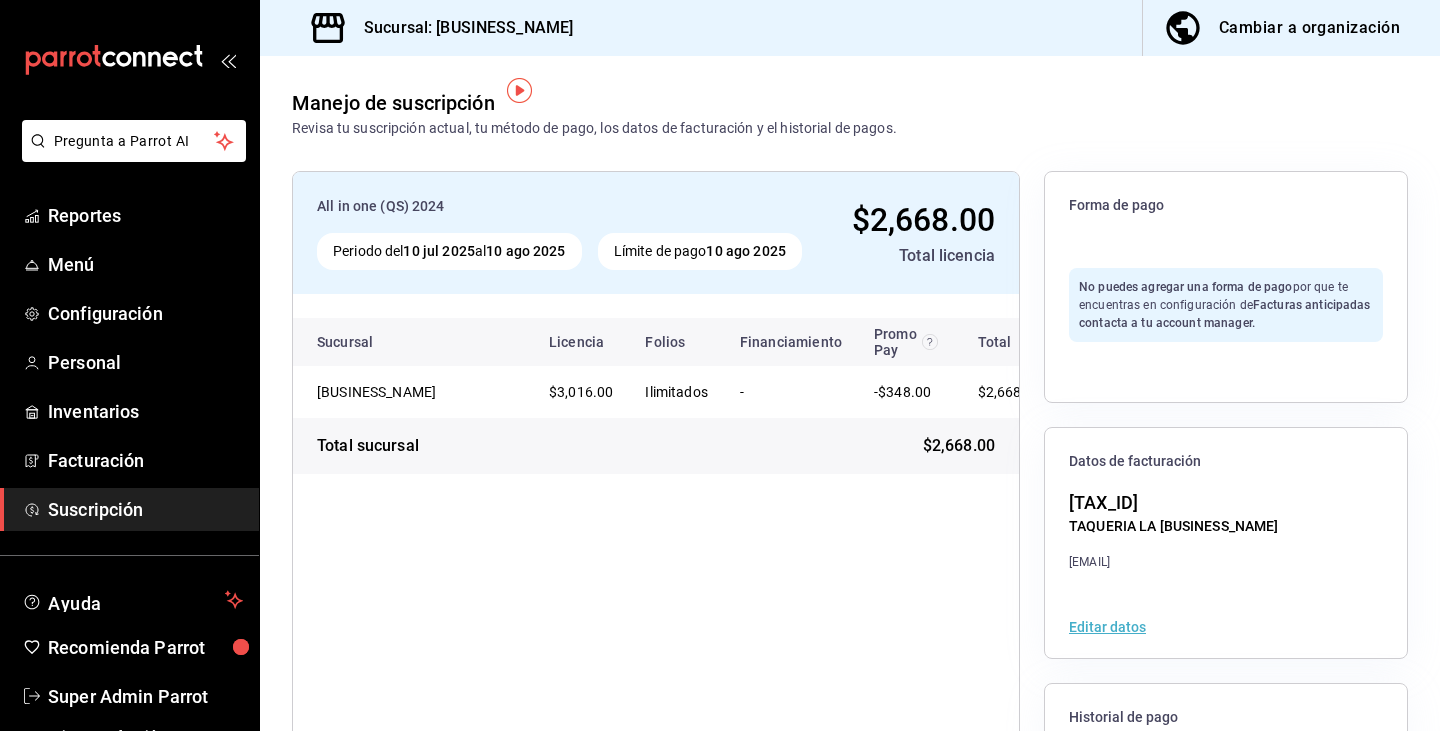 scroll, scrollTop: 216, scrollLeft: 0, axis: vertical 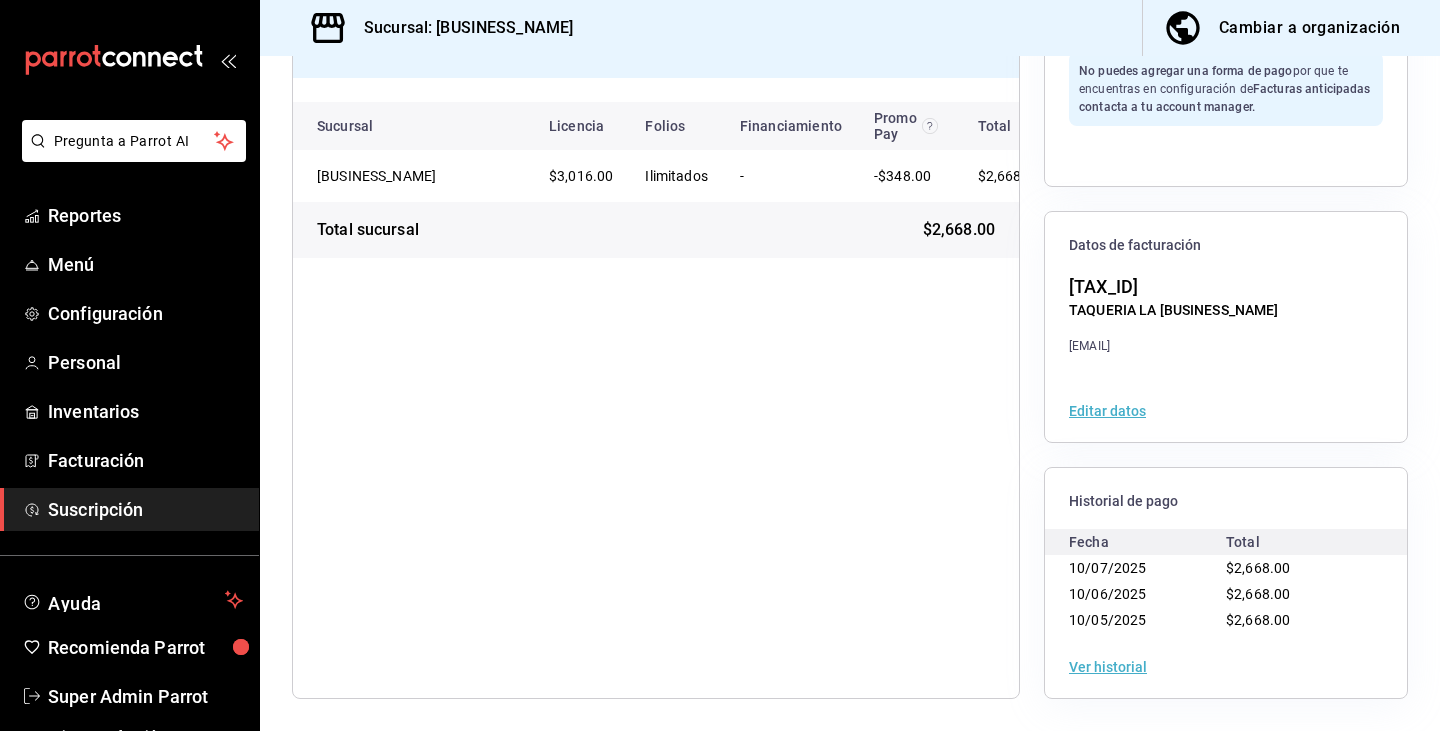 click on "Ver historial" at bounding box center [1226, 667] 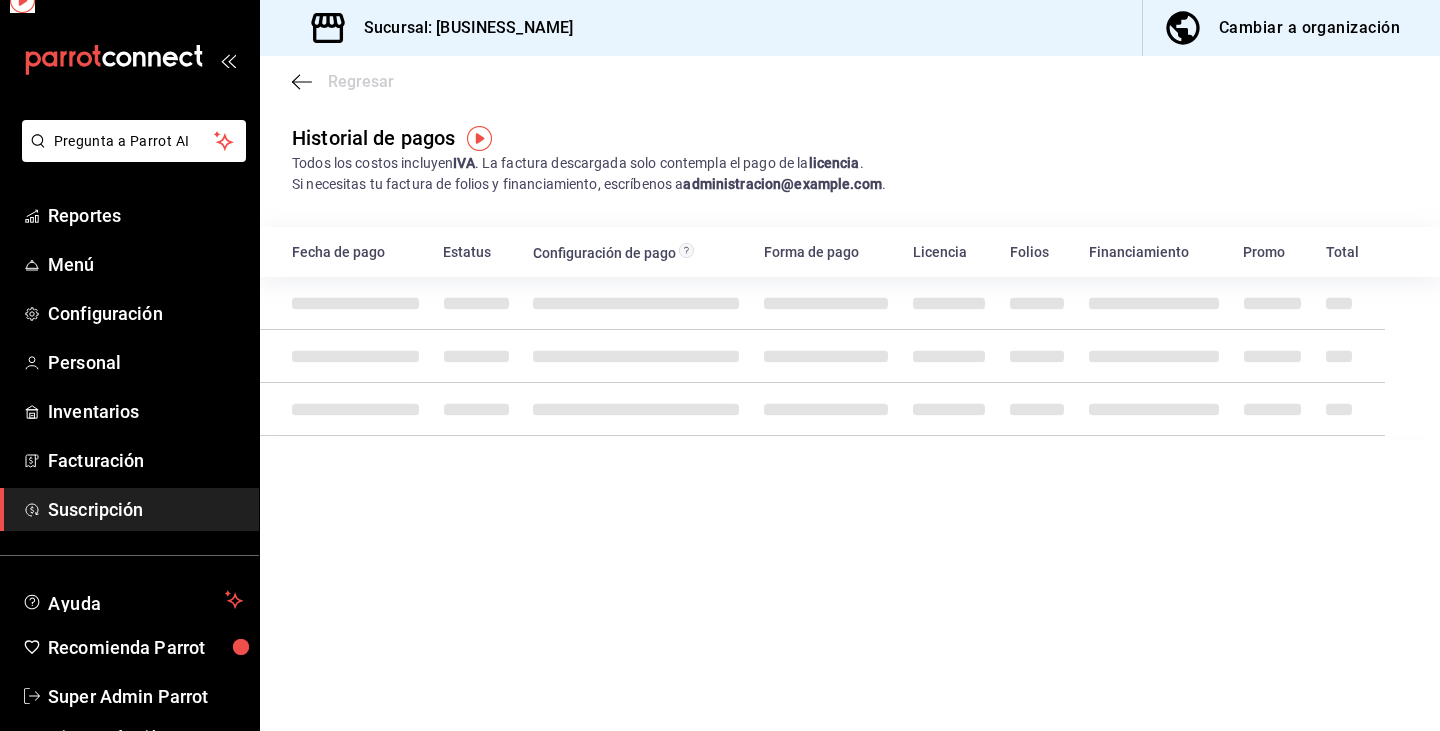 scroll, scrollTop: 0, scrollLeft: 0, axis: both 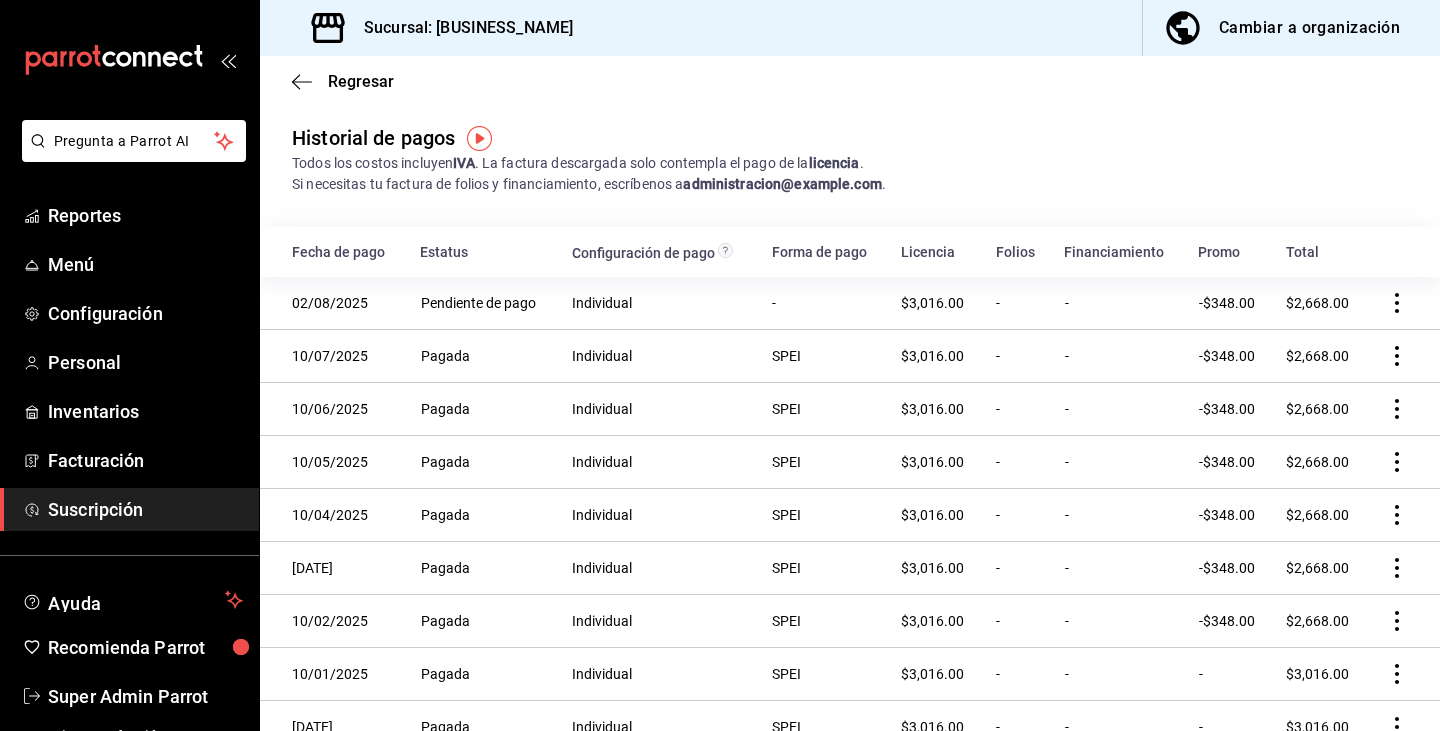 click 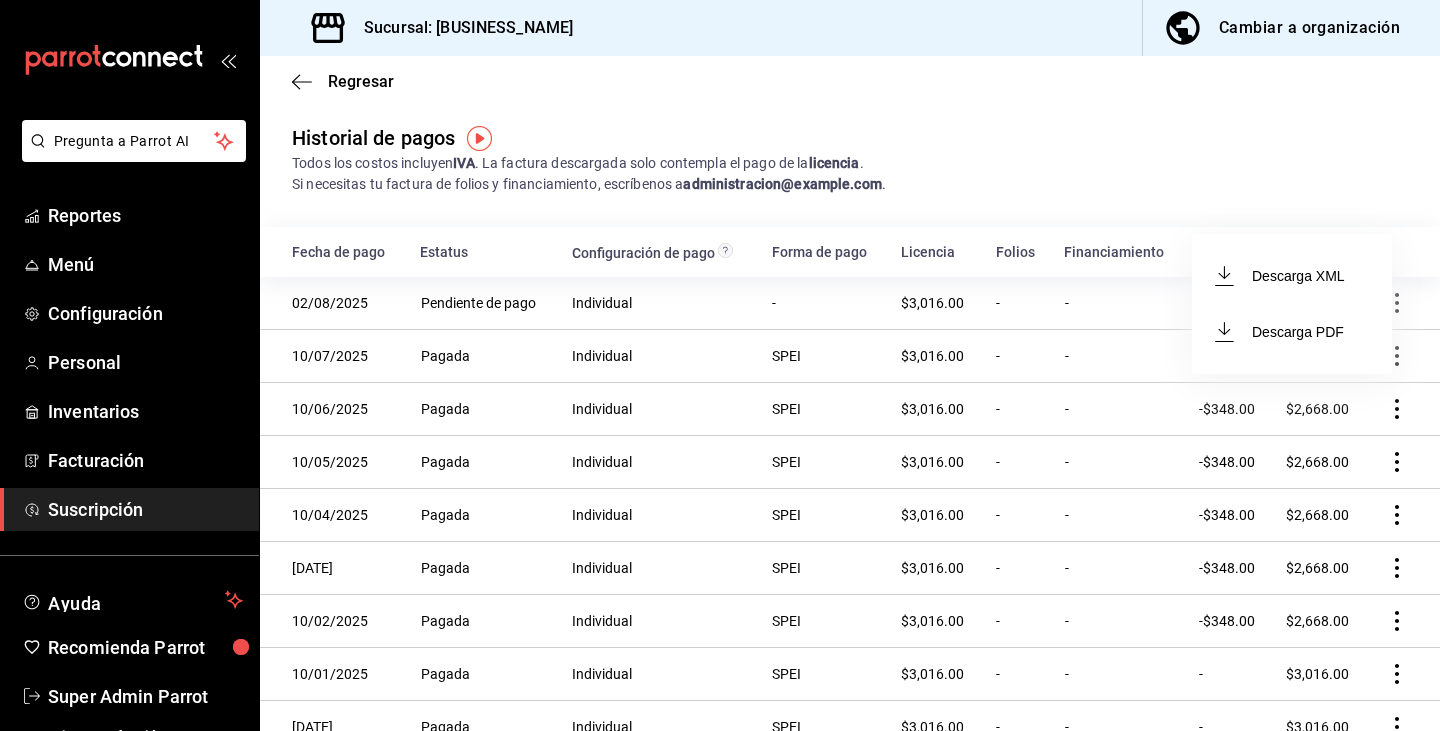 click on "Descarga PDF" at bounding box center [1292, 332] 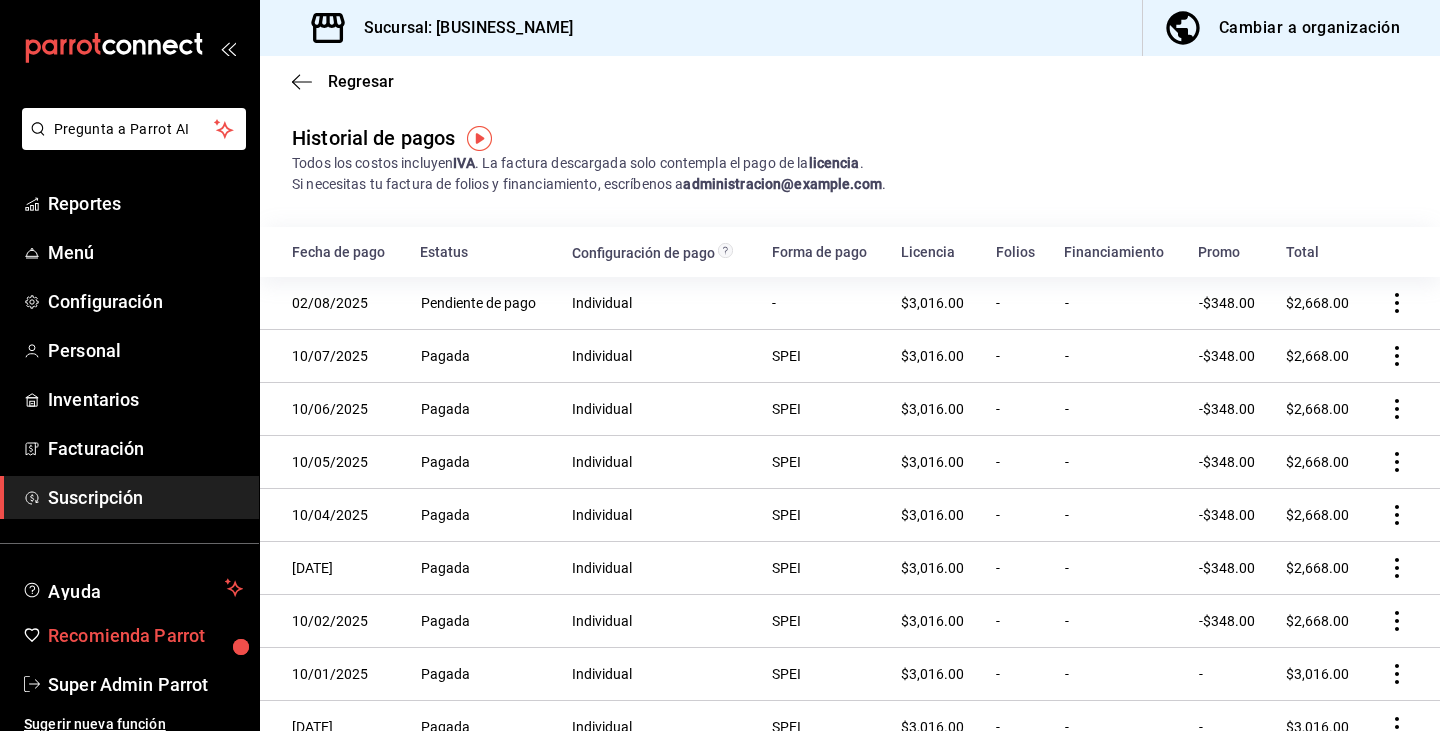 scroll, scrollTop: 23, scrollLeft: 0, axis: vertical 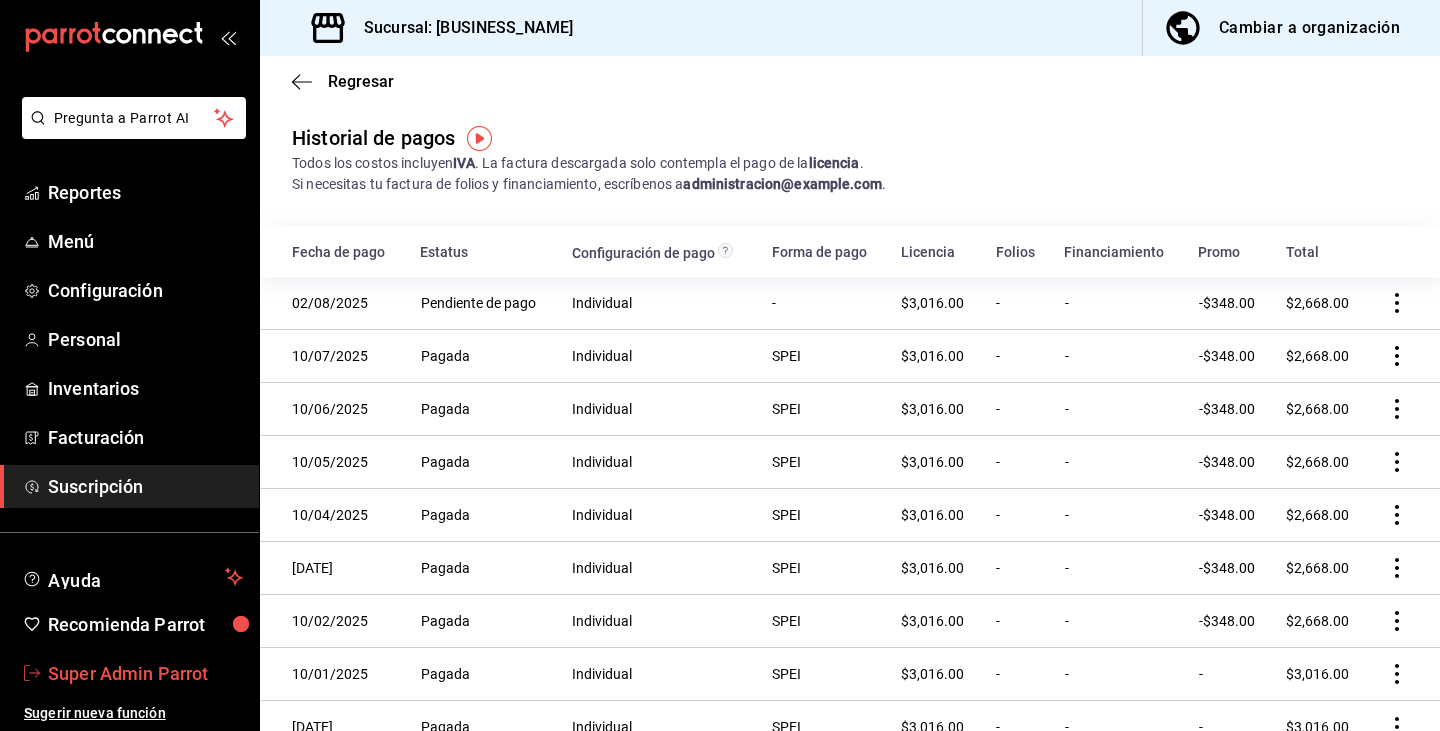 click on "Super Admin Parrot" at bounding box center (145, 673) 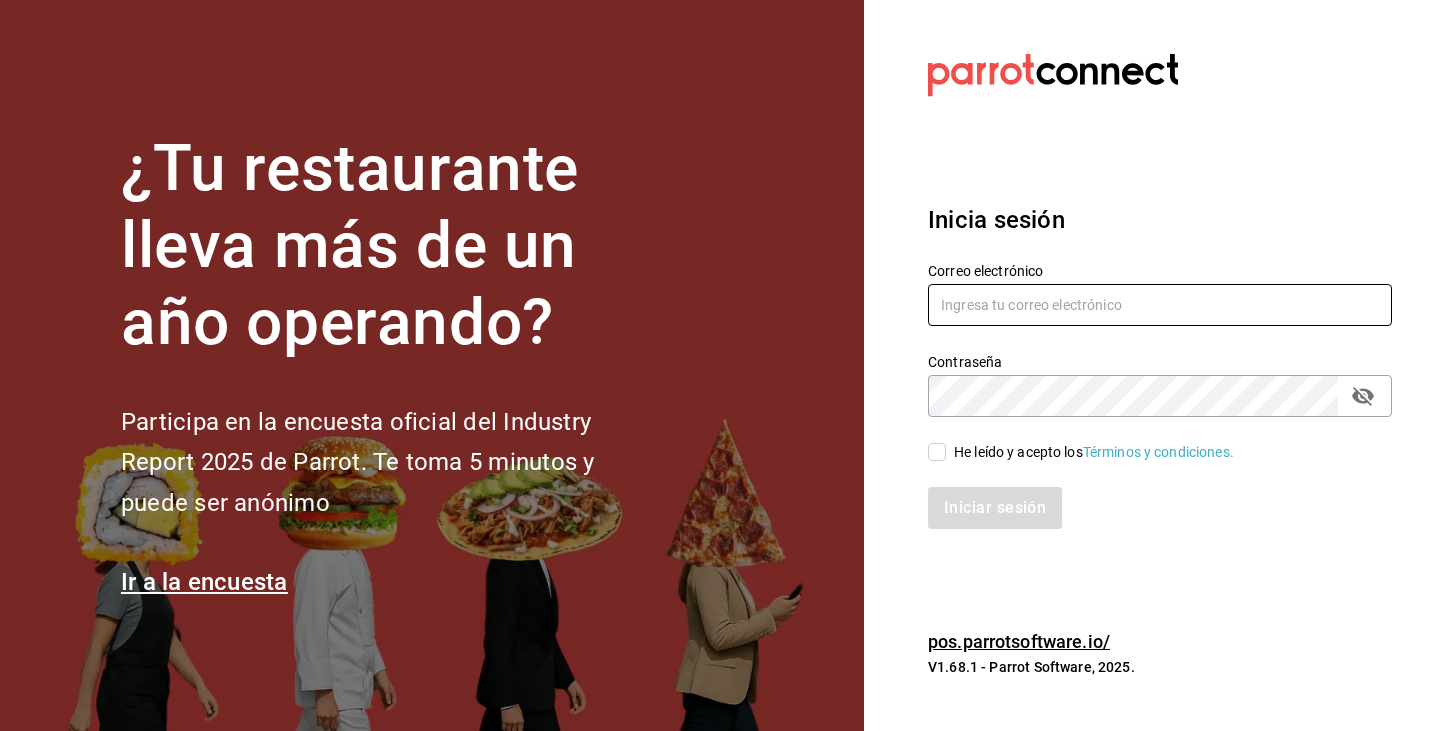 click at bounding box center (1160, 305) 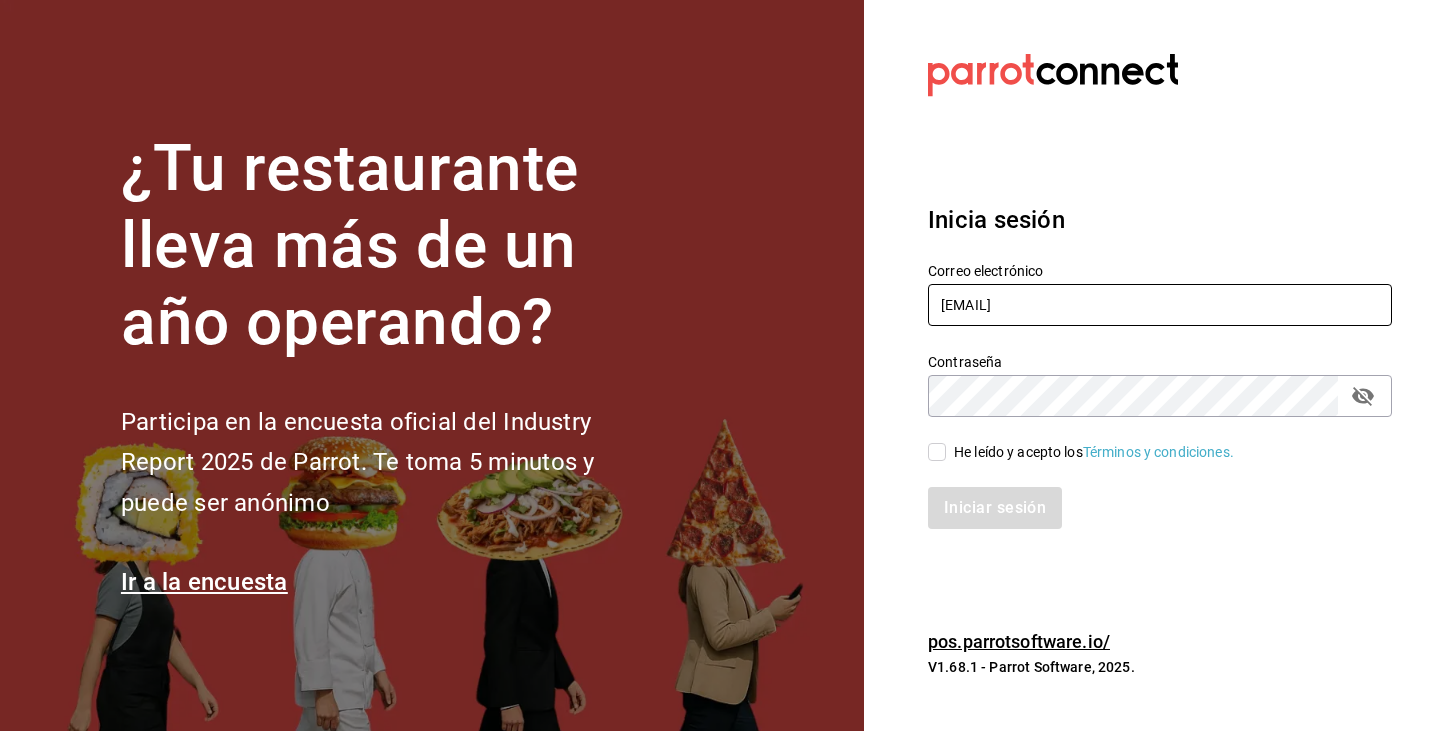 type on "rosanautica@tec.com" 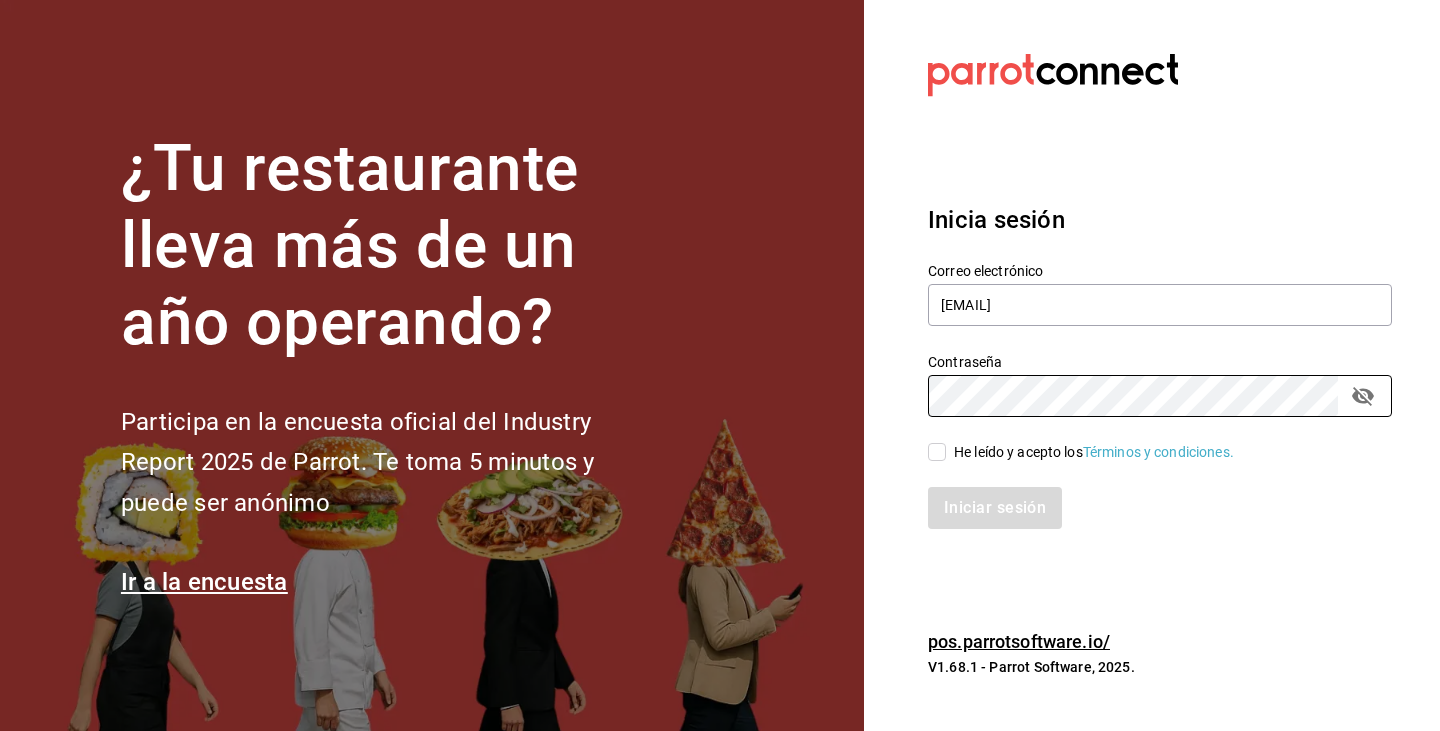 click on "He leído y acepto los  Términos y condiciones." at bounding box center (937, 452) 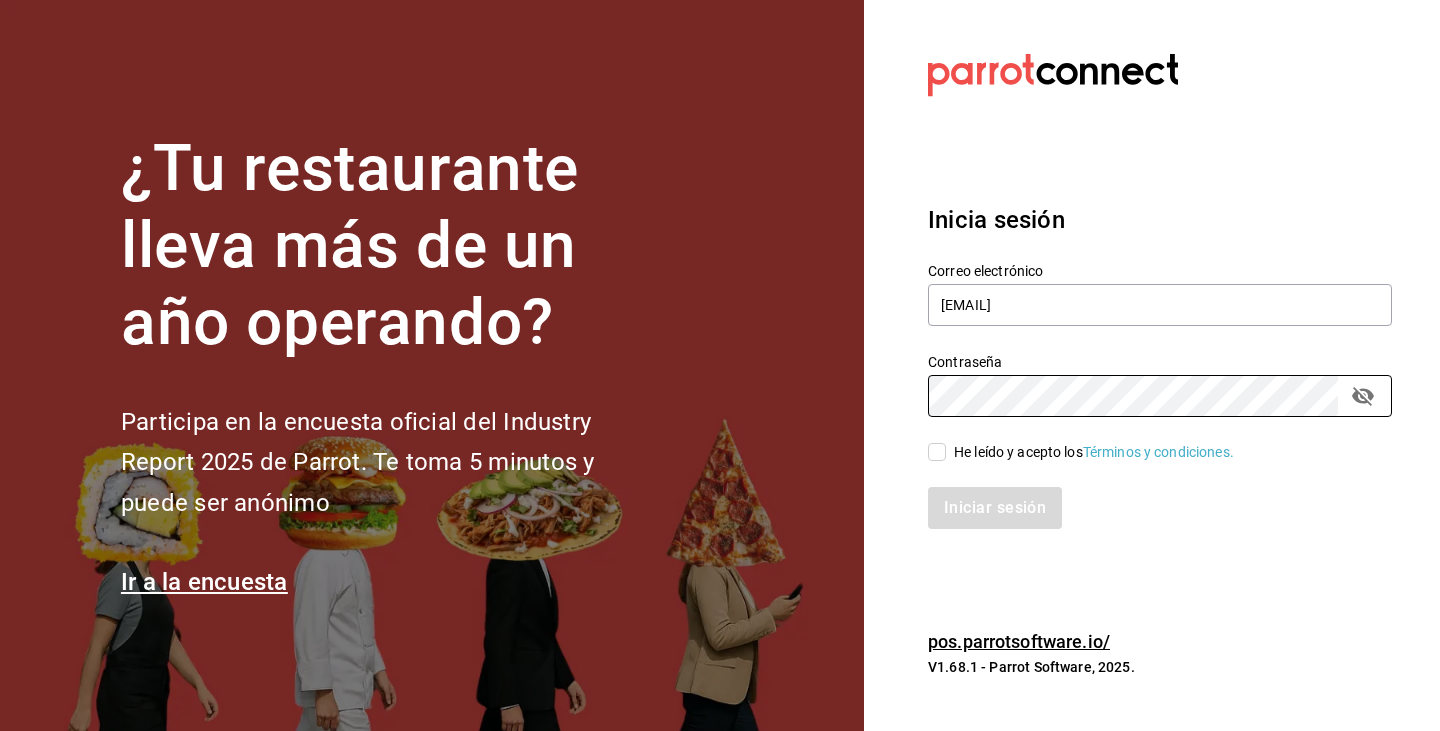 checkbox on "true" 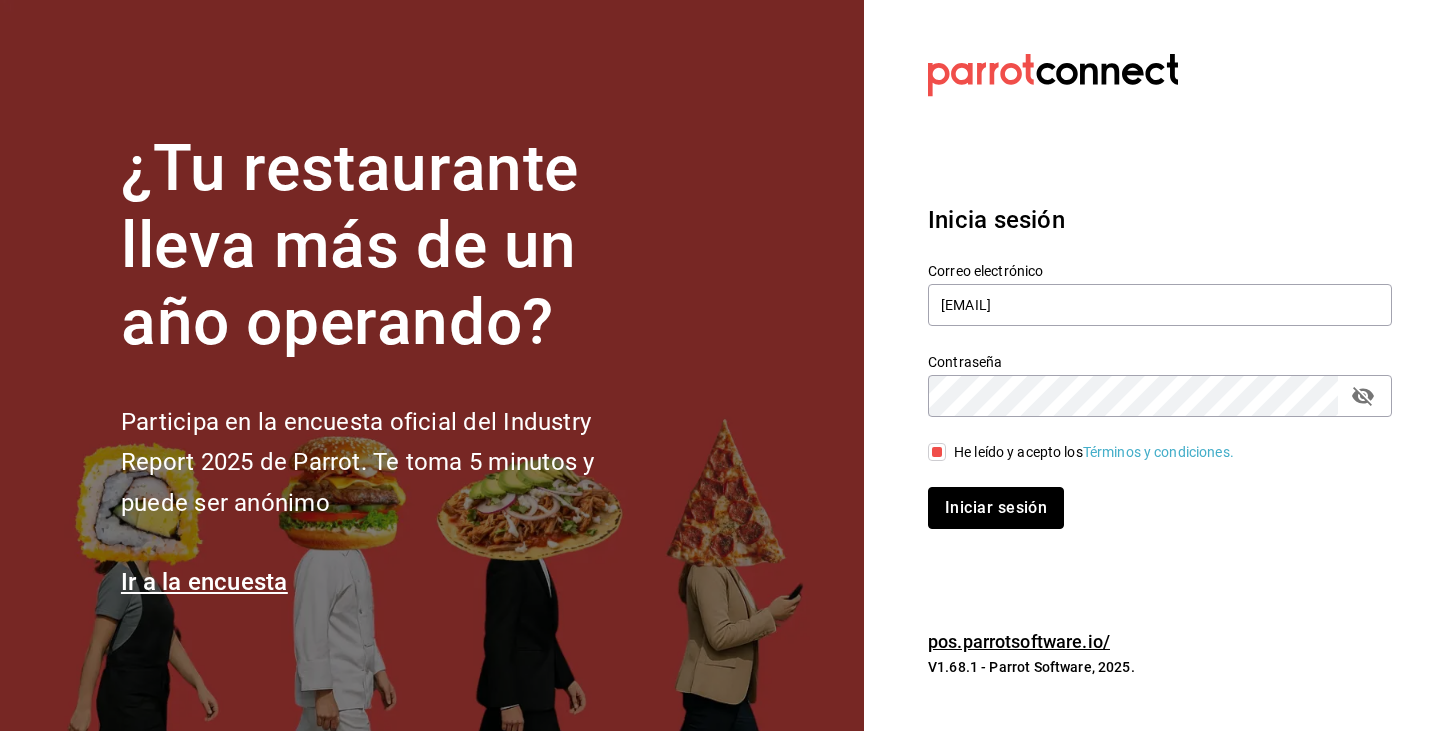 click on "Iniciar sesión" at bounding box center [996, 508] 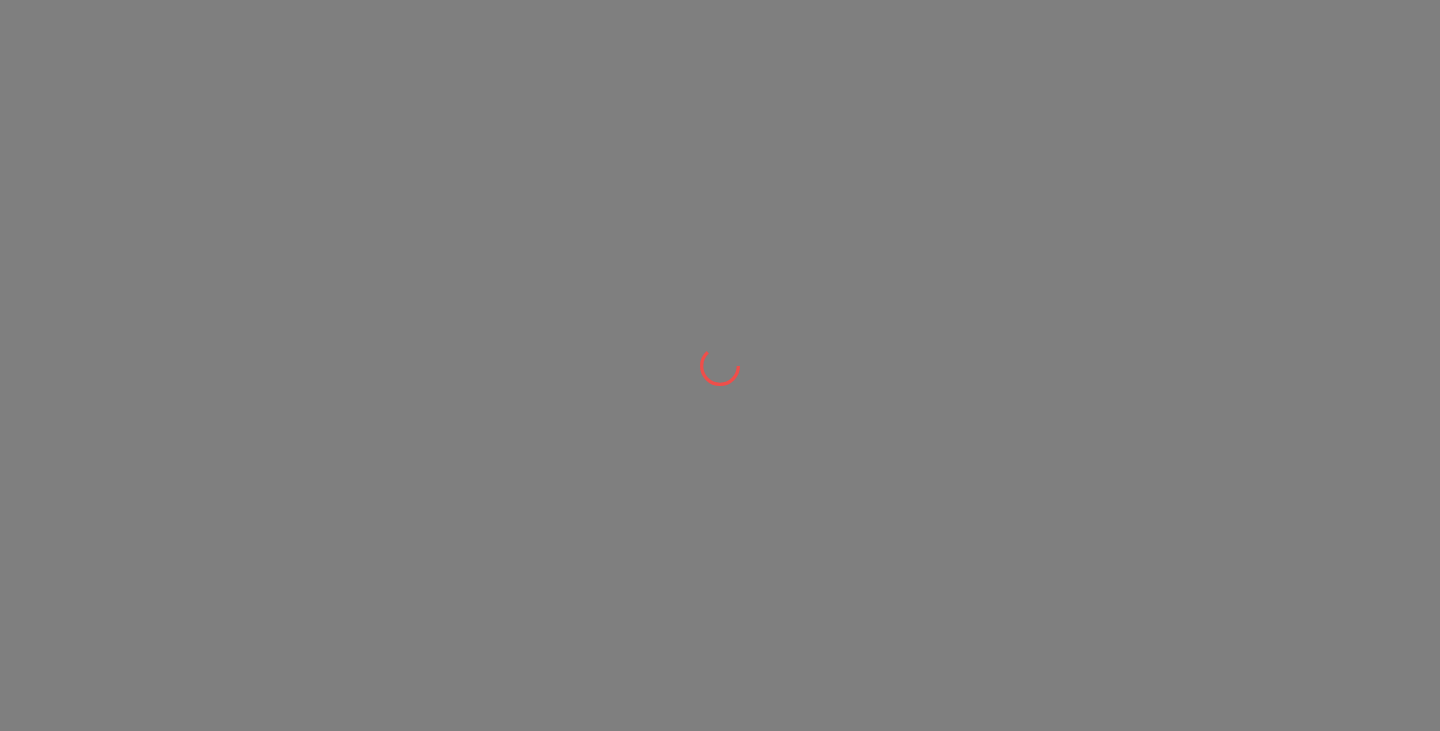 scroll, scrollTop: 0, scrollLeft: 0, axis: both 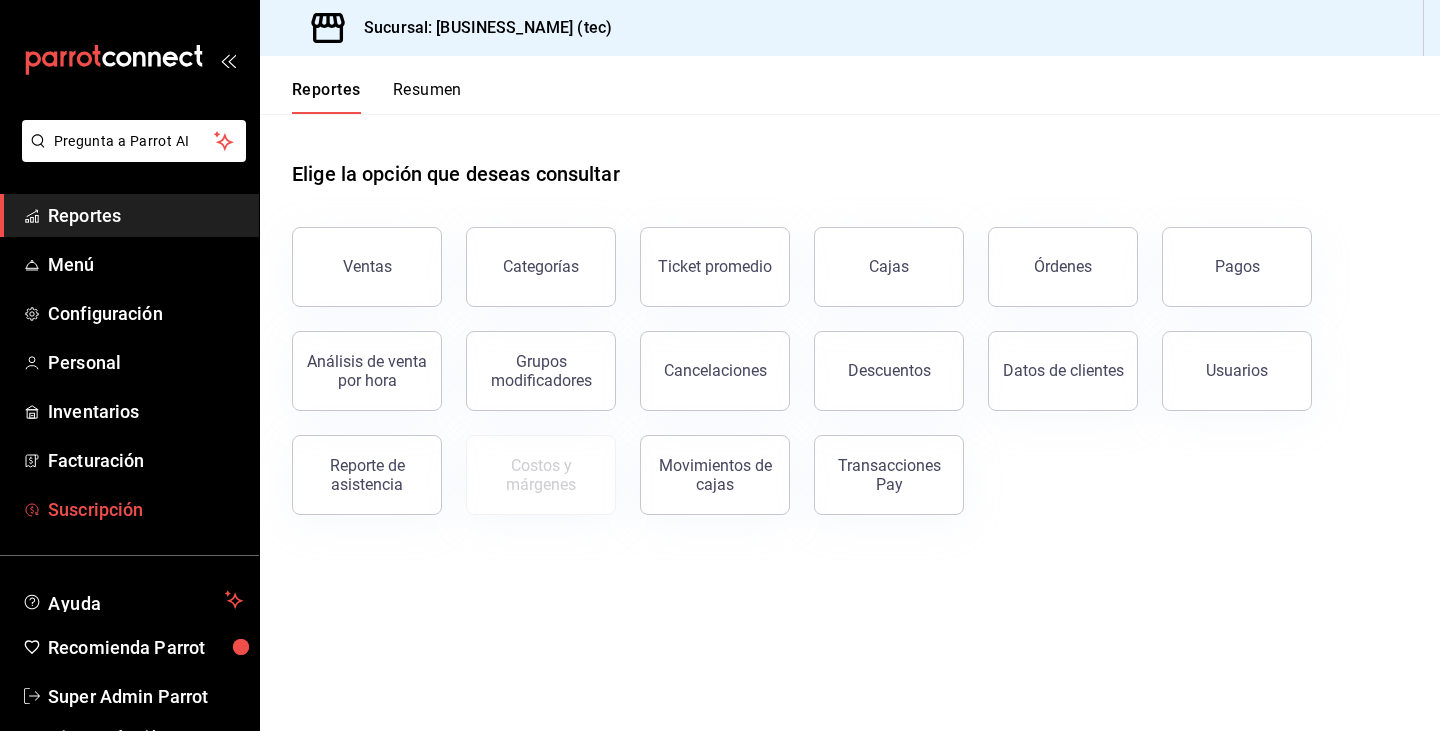 click on "Suscripción" at bounding box center (145, 509) 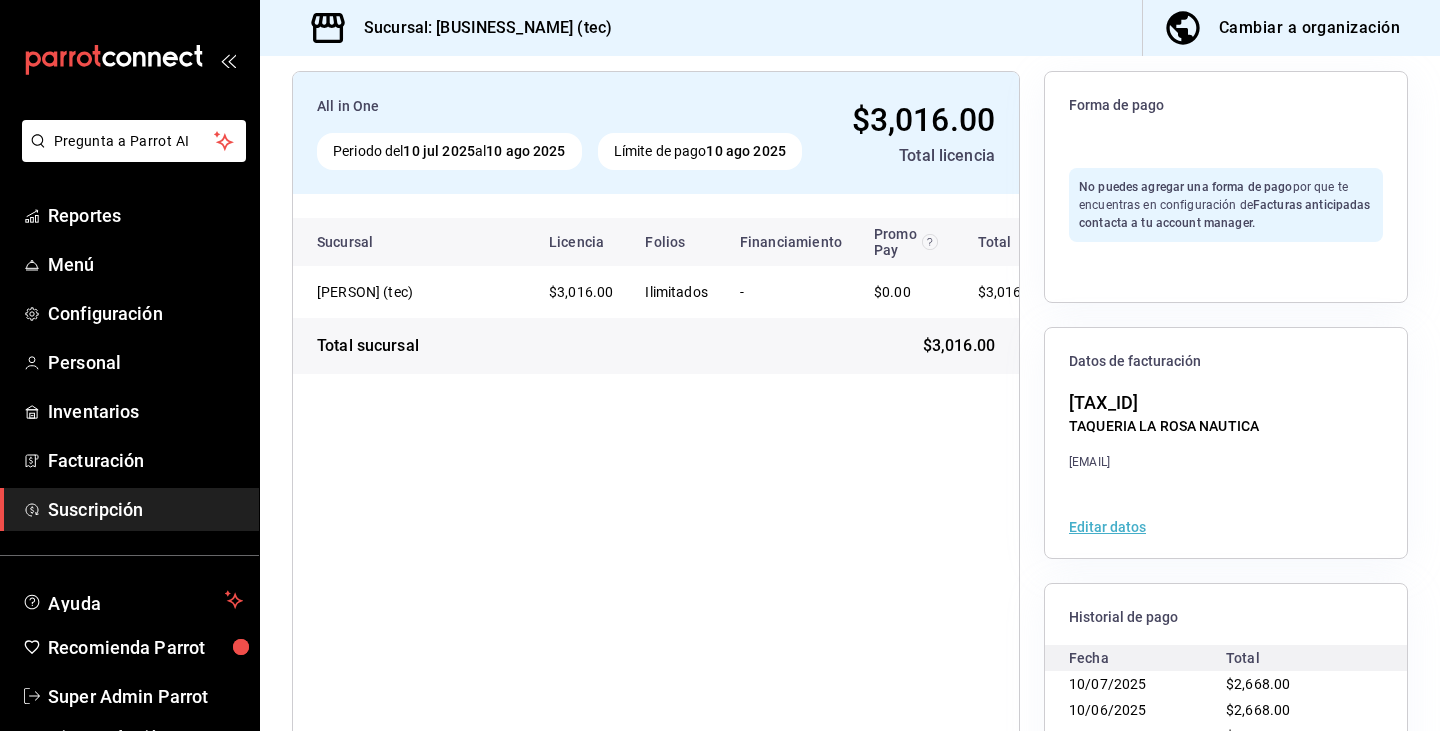 scroll, scrollTop: 216, scrollLeft: 0, axis: vertical 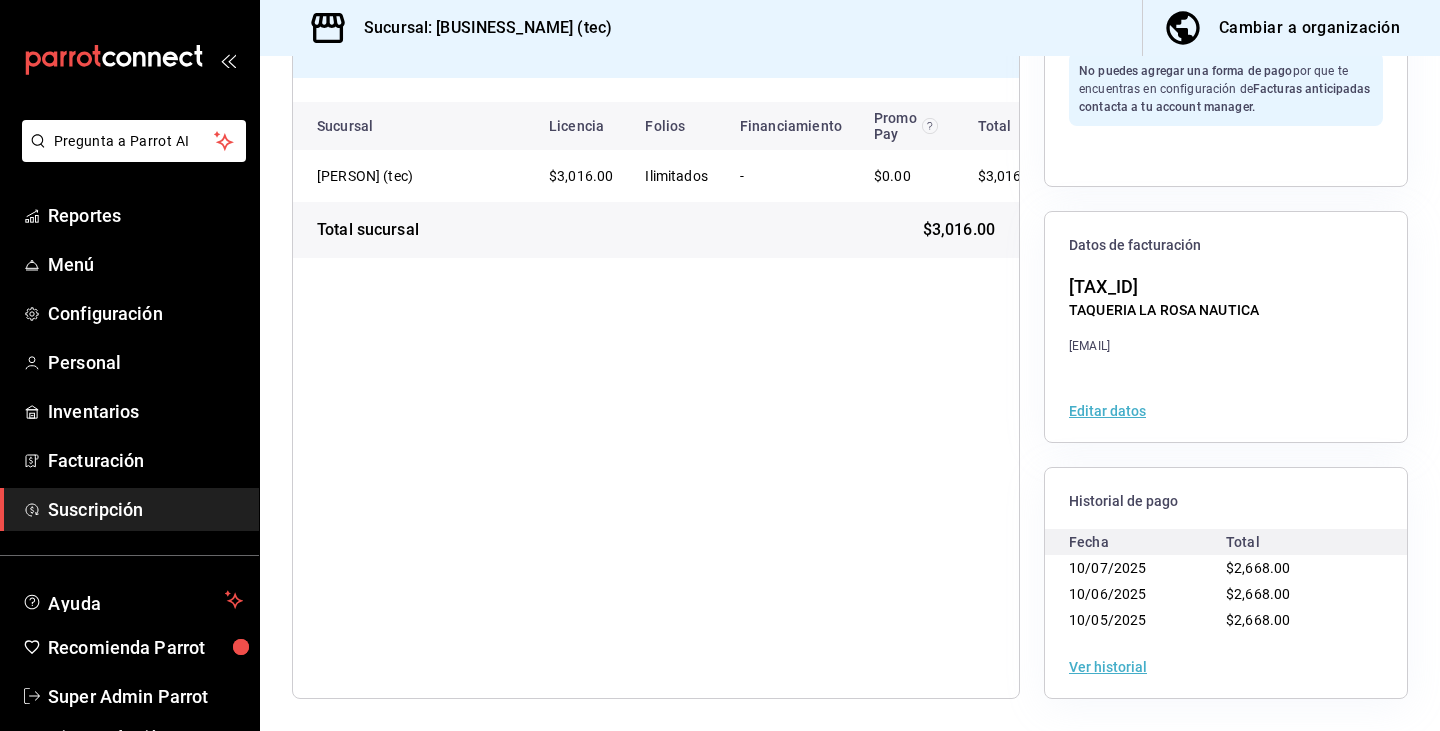 click on "Ver historial" at bounding box center [1108, 667] 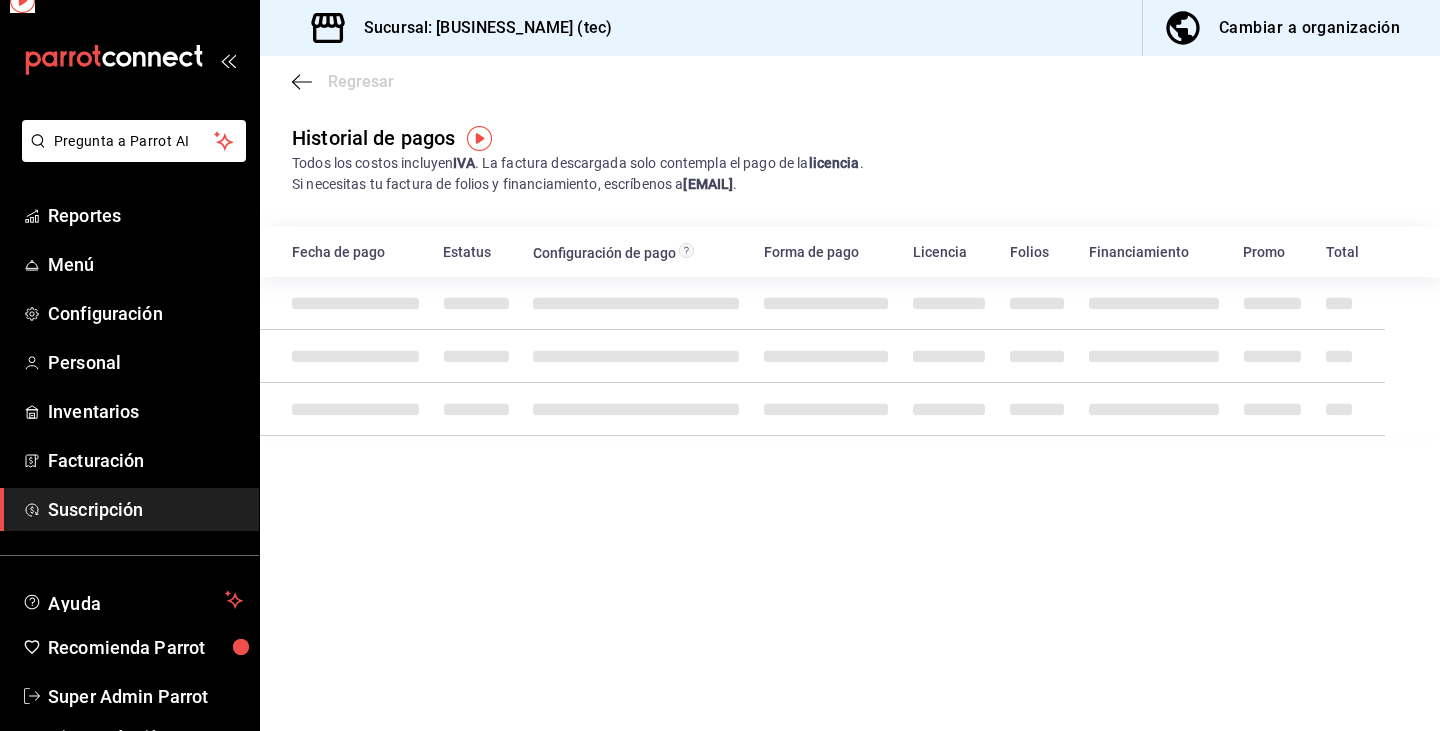 scroll, scrollTop: 0, scrollLeft: 0, axis: both 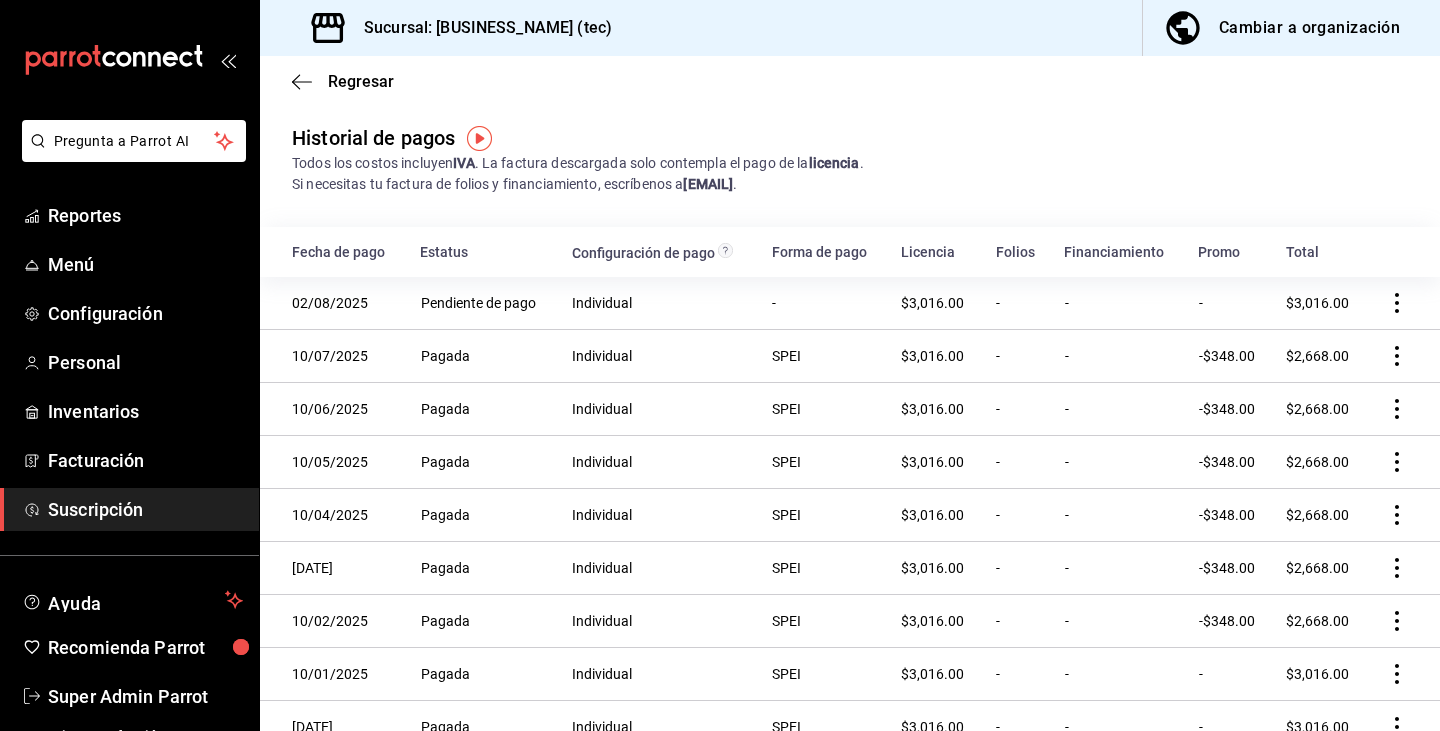 click 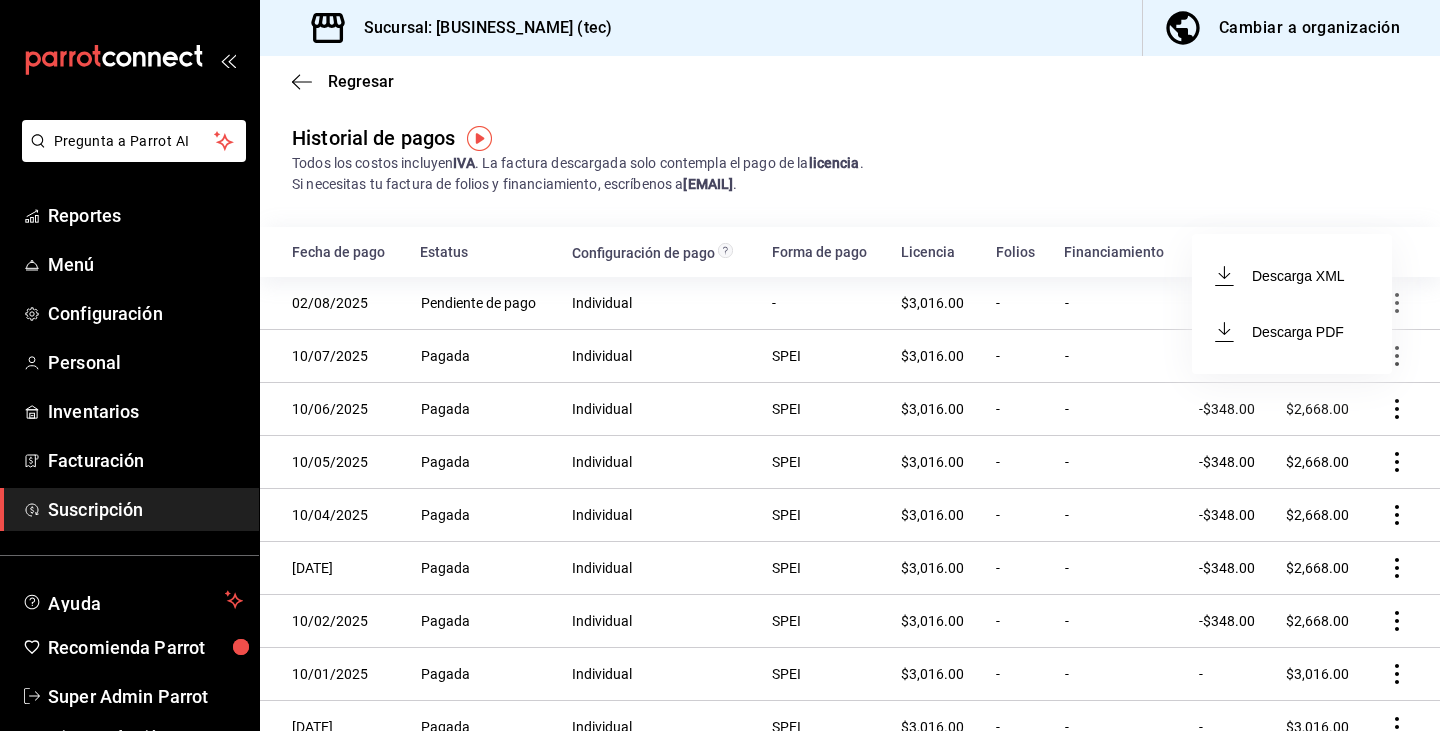 click on "Descarga PDF" at bounding box center (1292, 332) 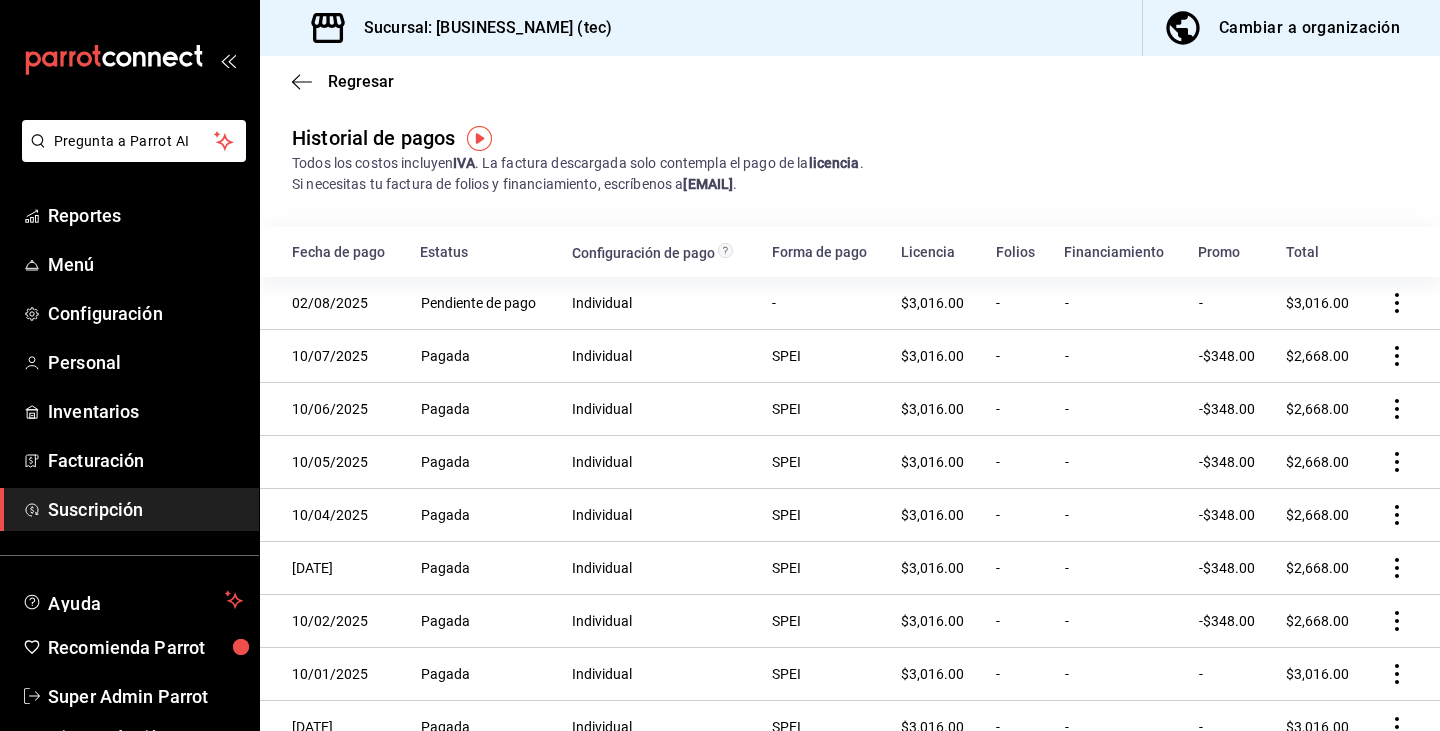 type 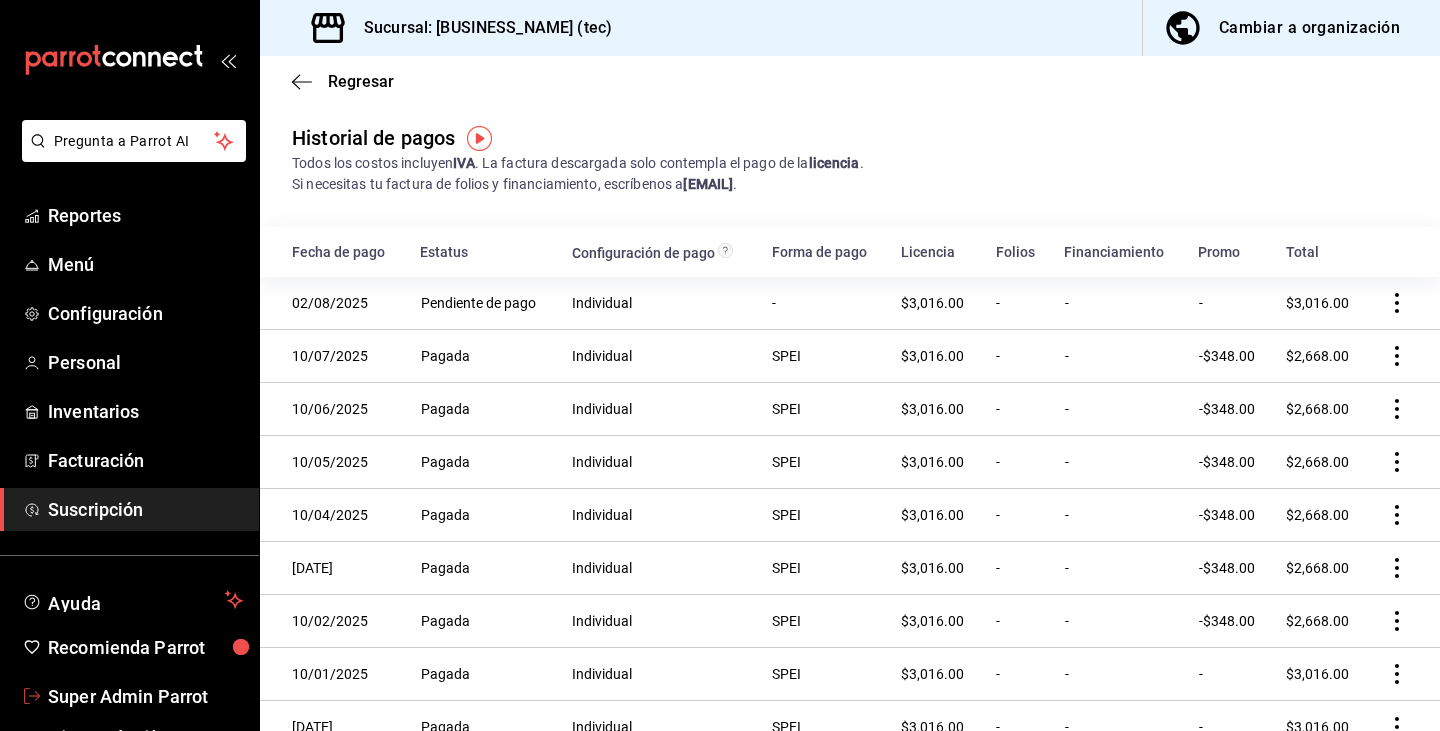 click on "Super Admin Parrot" at bounding box center [145, 696] 